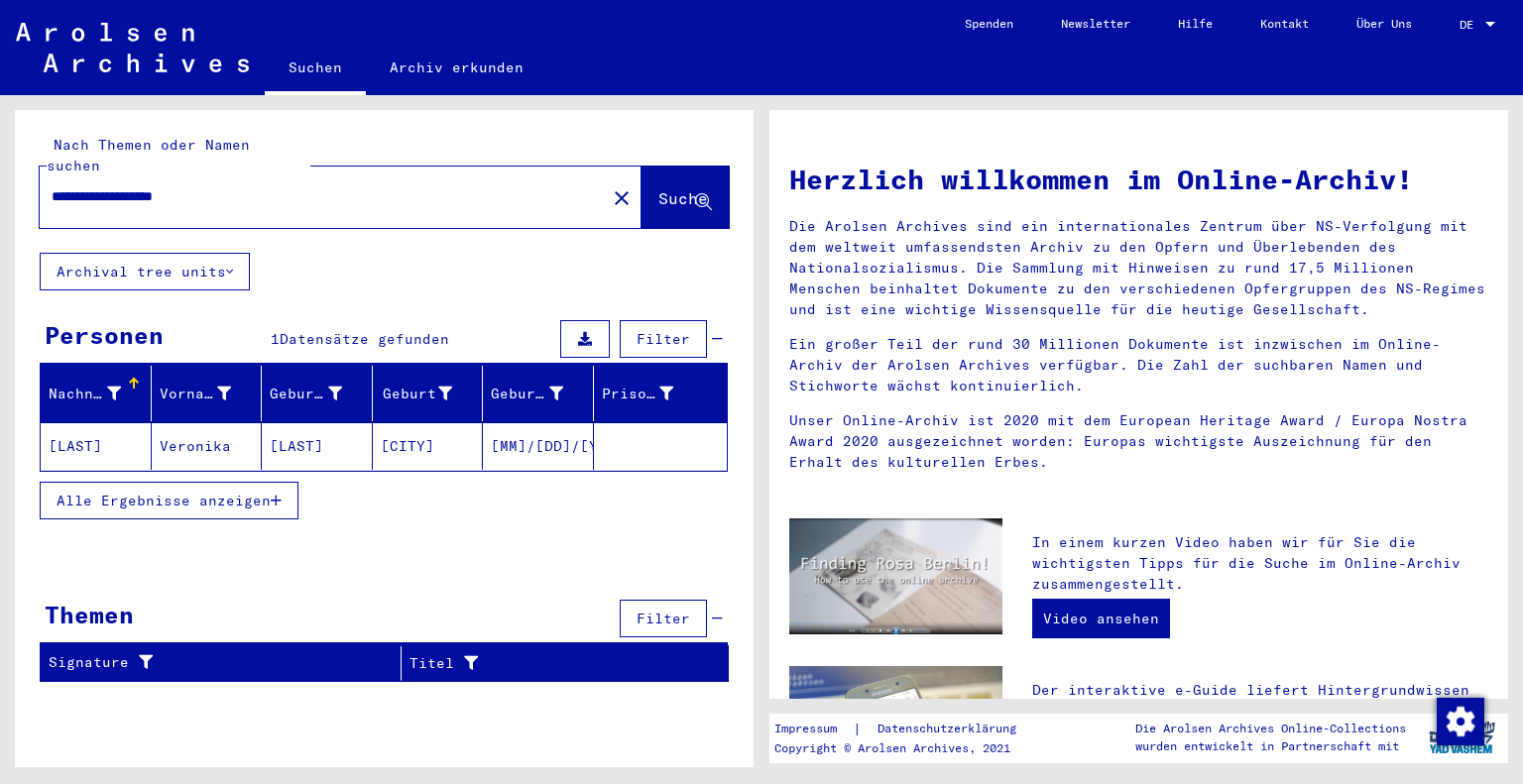 scroll, scrollTop: 0, scrollLeft: 0, axis: both 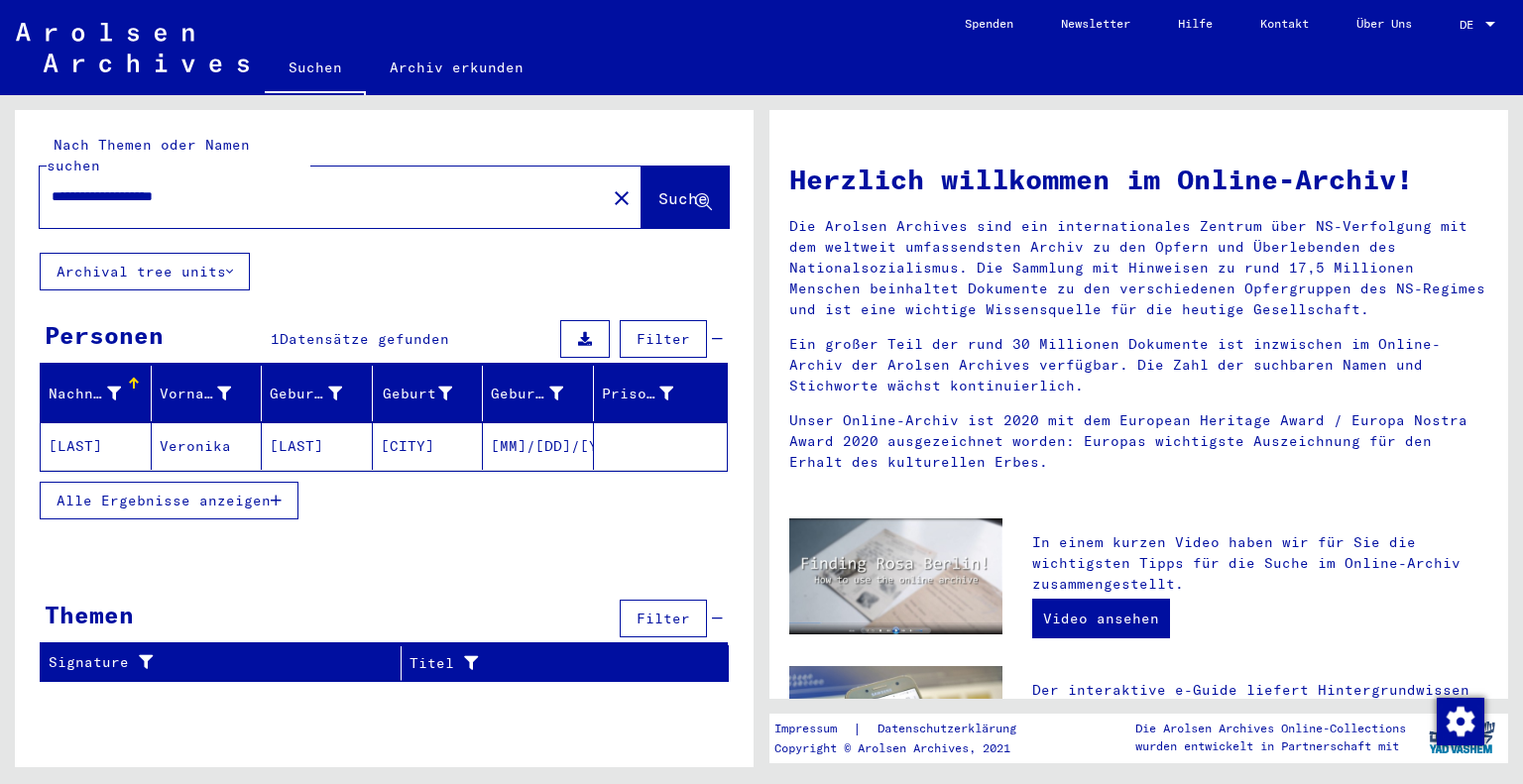 click on "[LAST]" 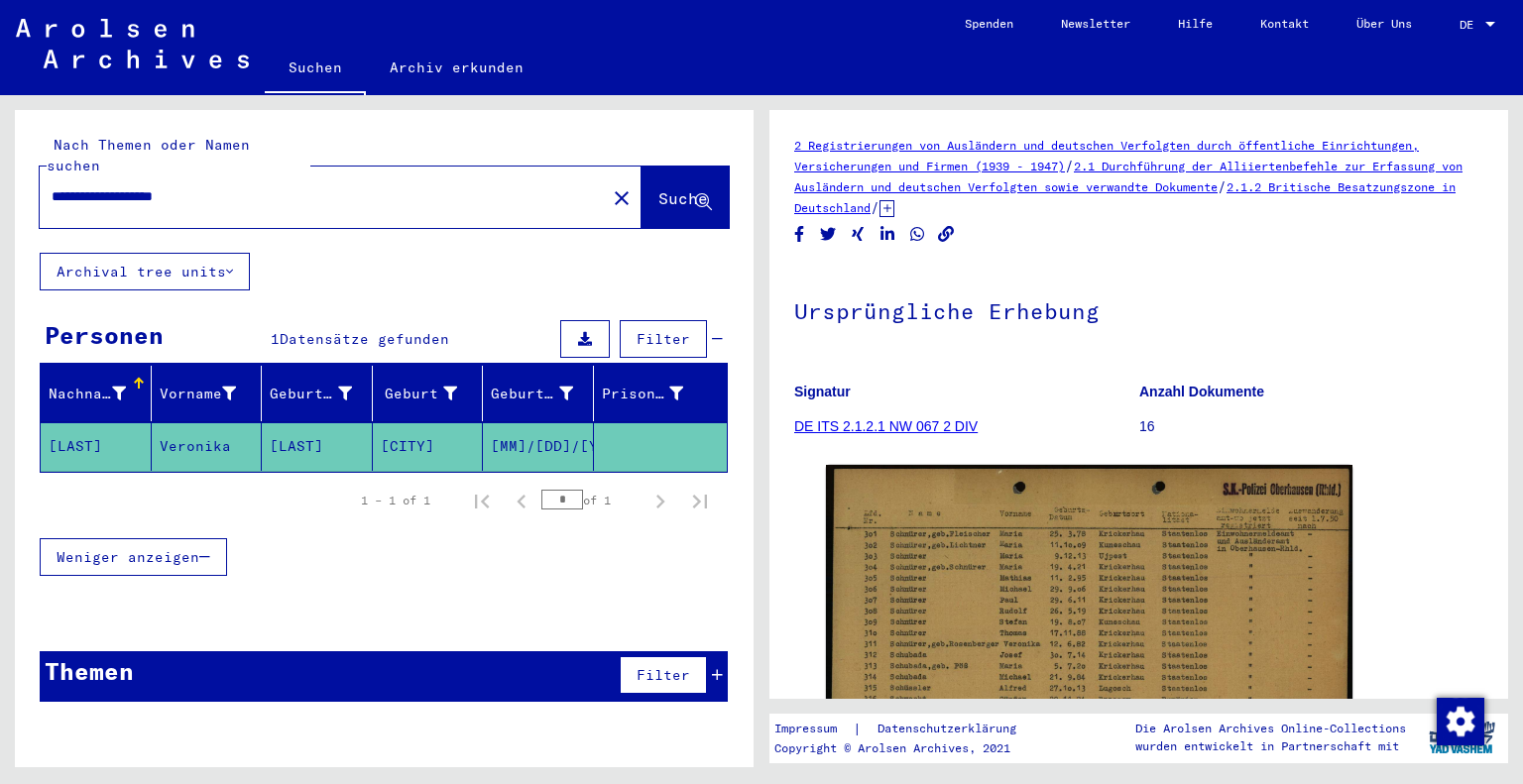 click on "**********" at bounding box center [322, 196] 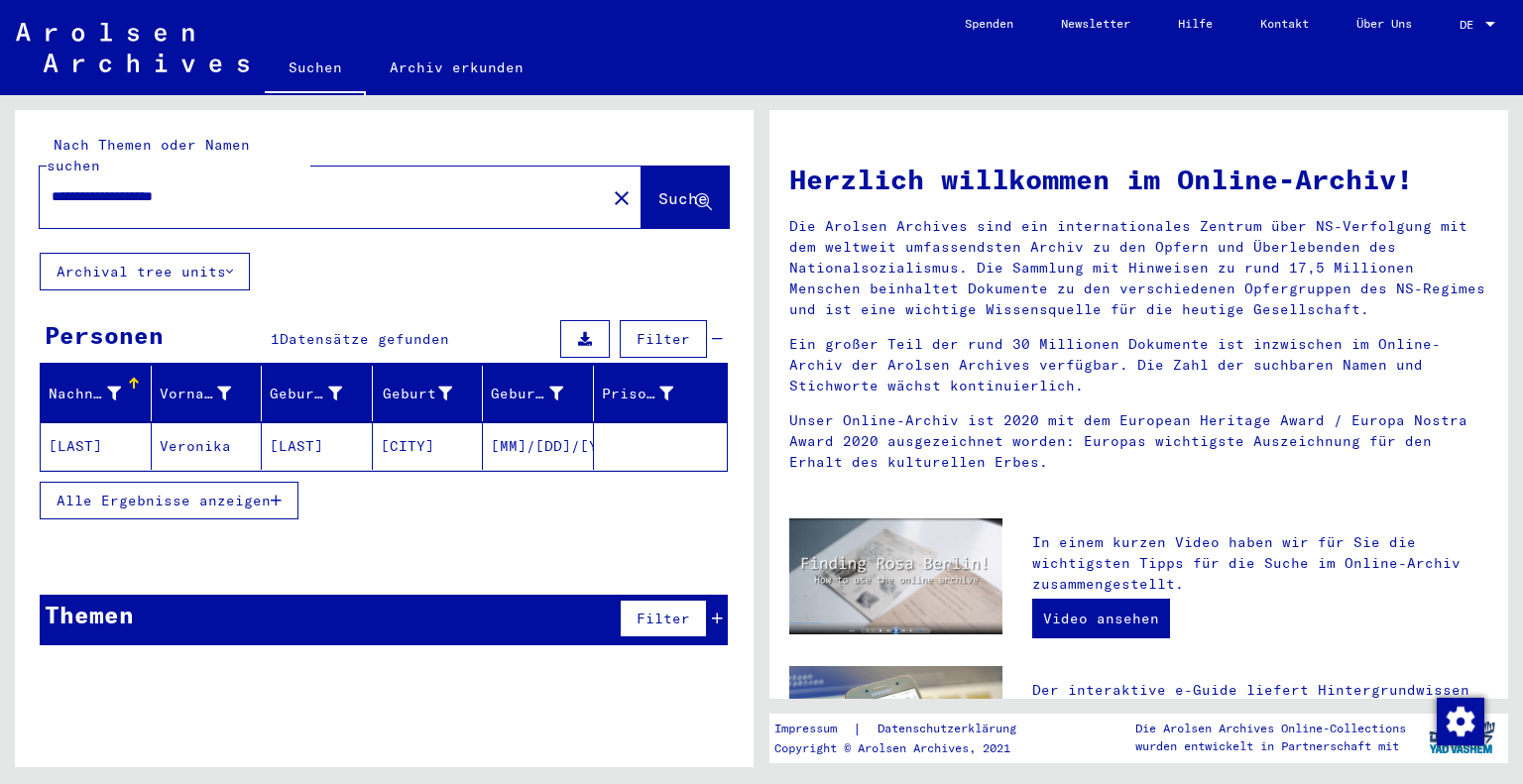click on "**********" at bounding box center [316, 196] 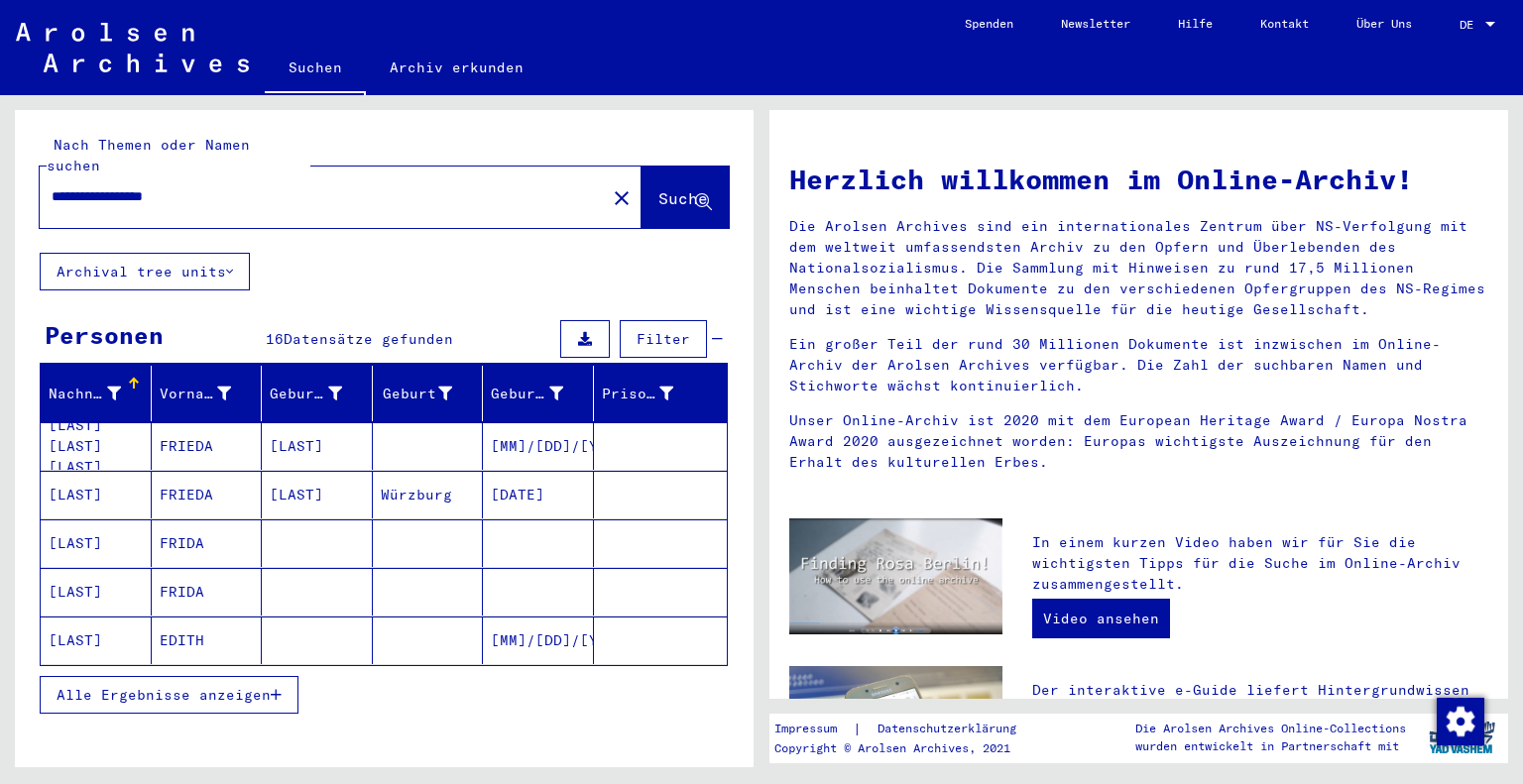 click on "FRIDA" at bounding box center [207, 592] 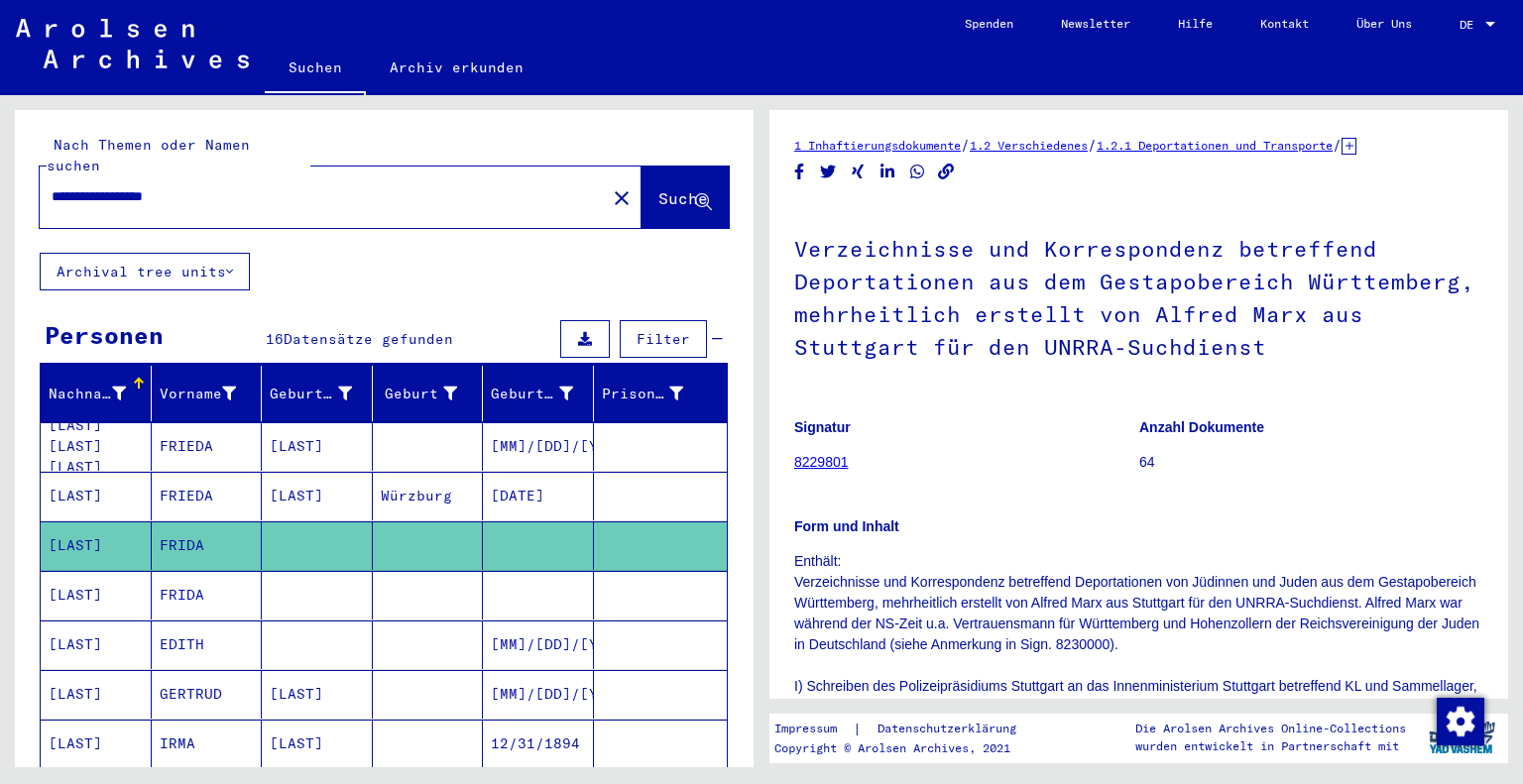 click on "FRIDA" at bounding box center [207, 644] 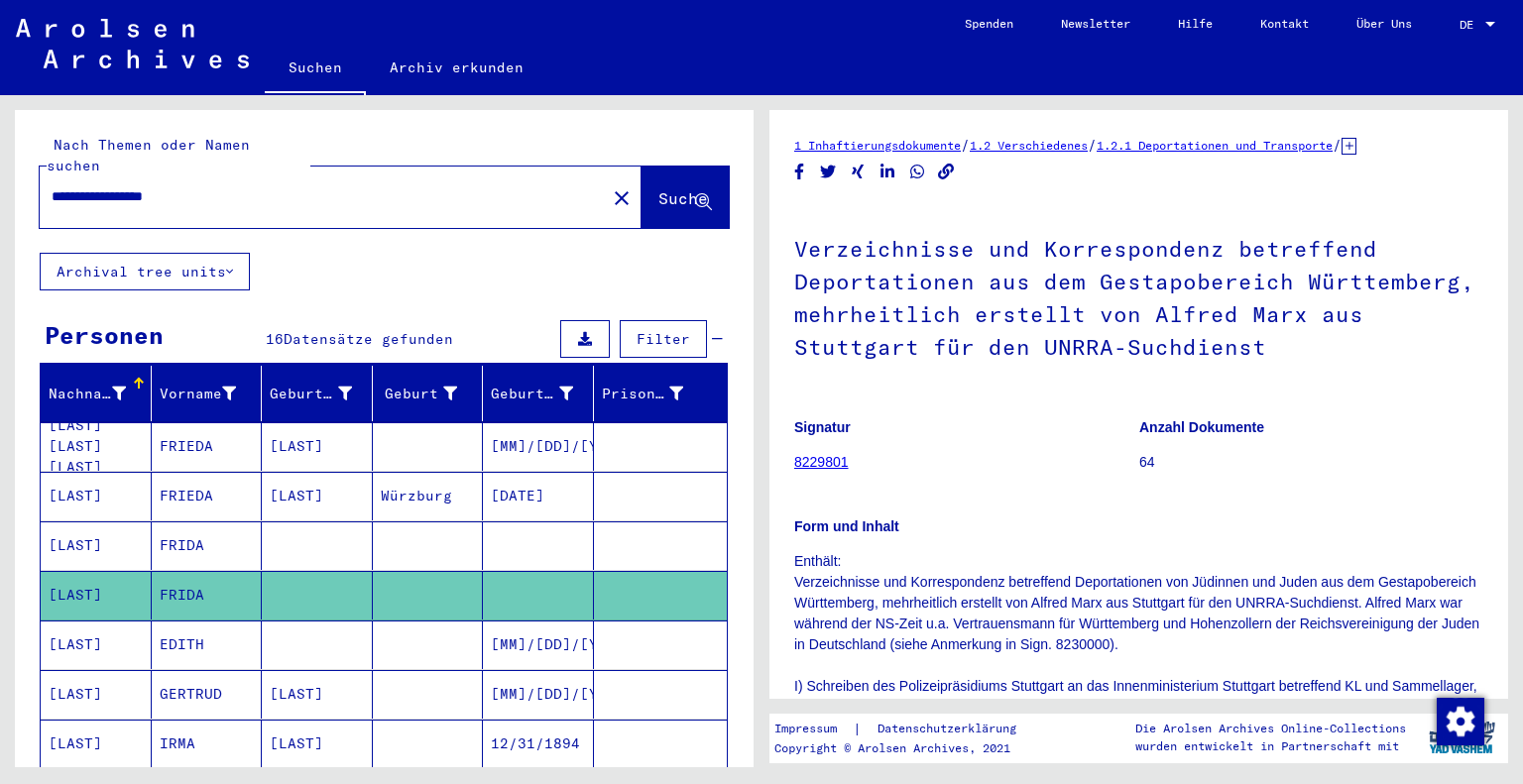 click on "EDITH" at bounding box center [207, 694] 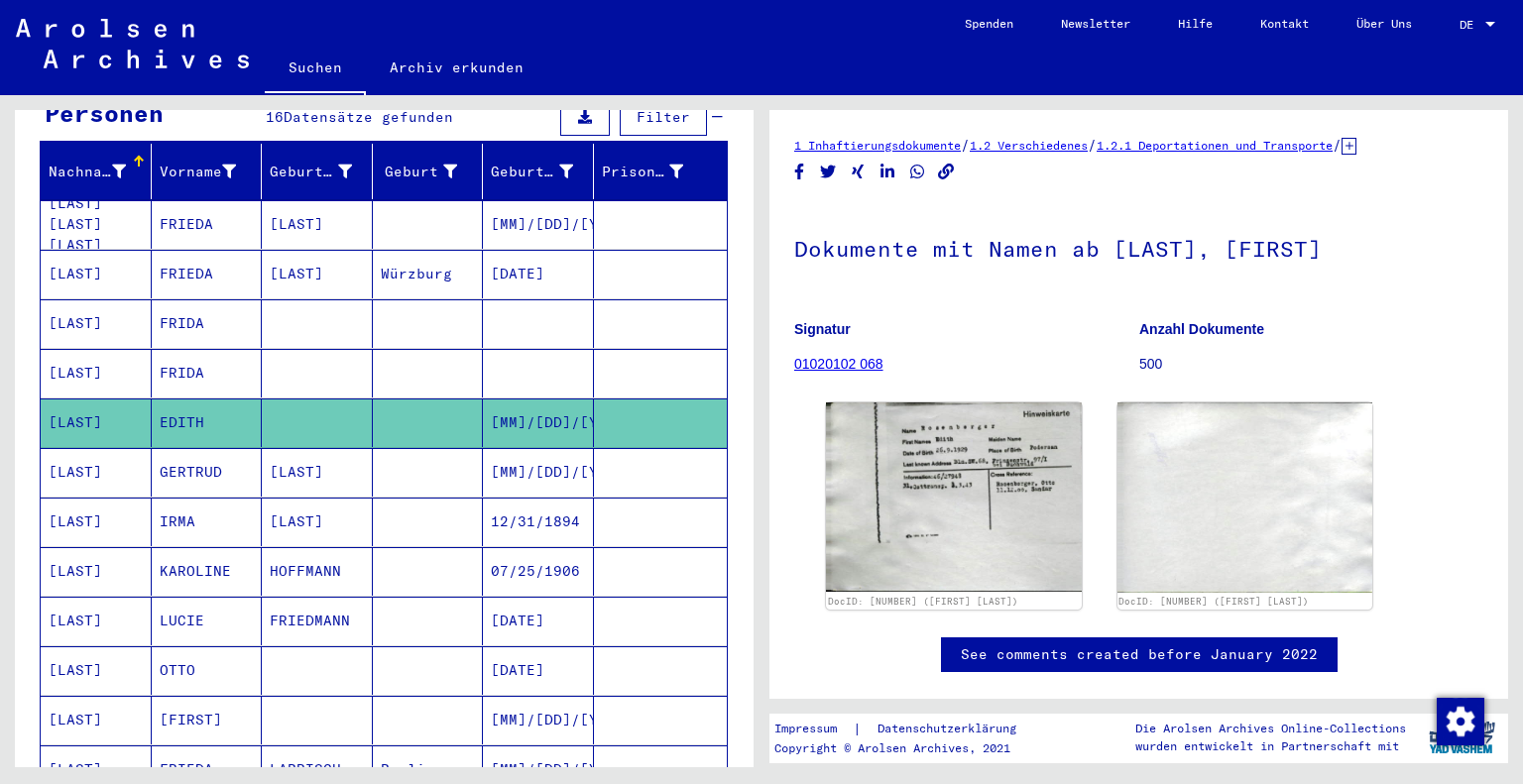 scroll, scrollTop: 222, scrollLeft: 0, axis: vertical 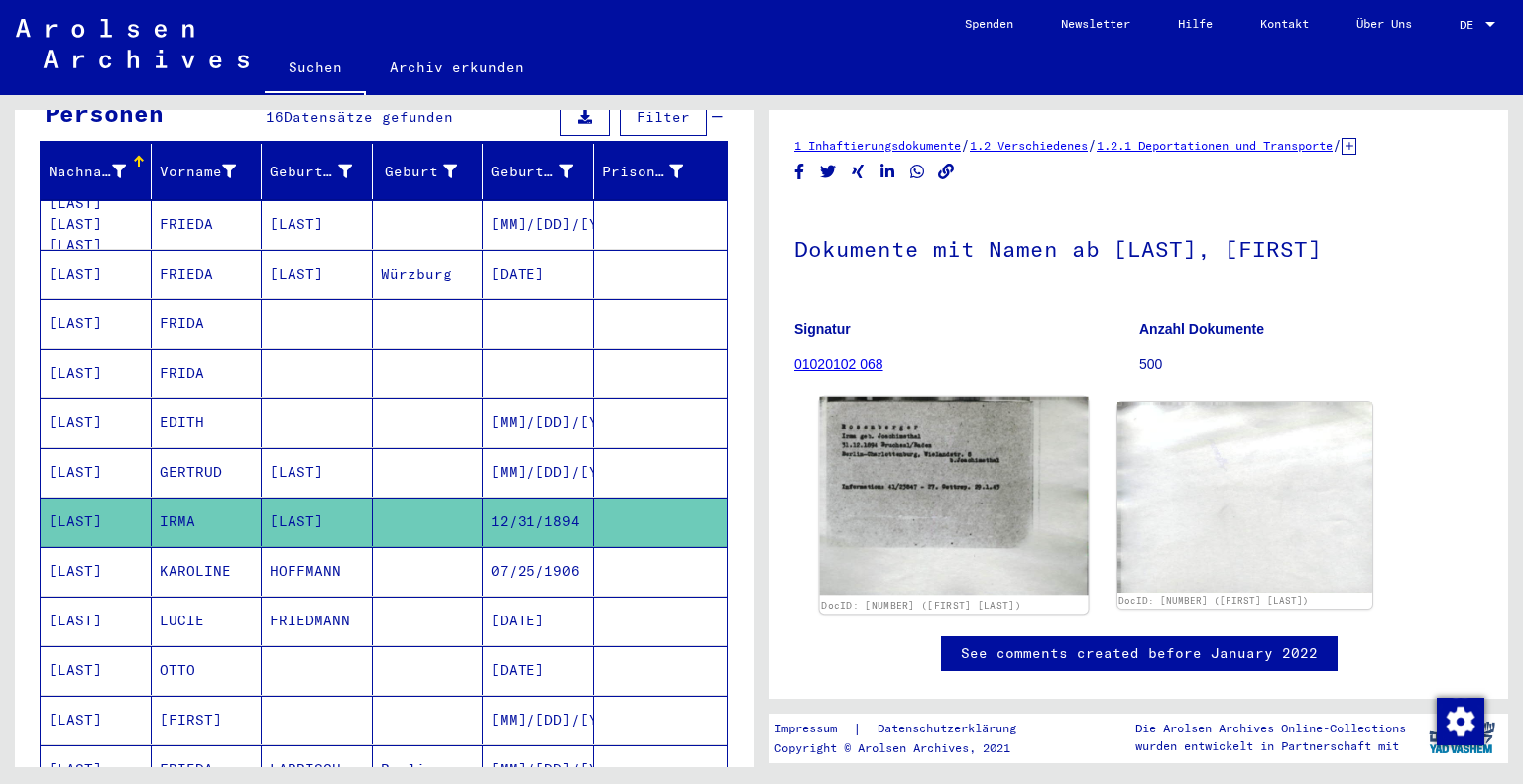 click 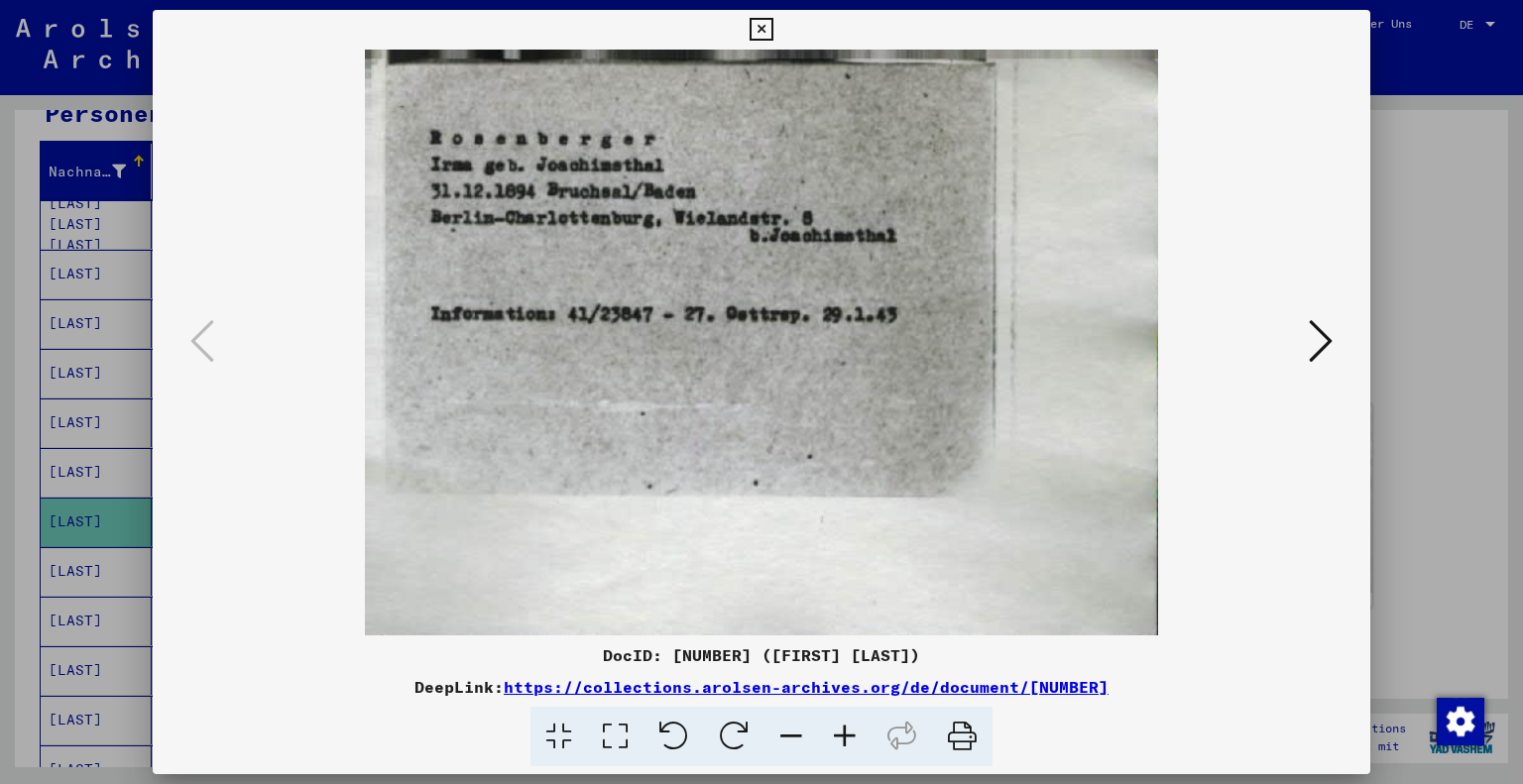 click at bounding box center [762, 342] 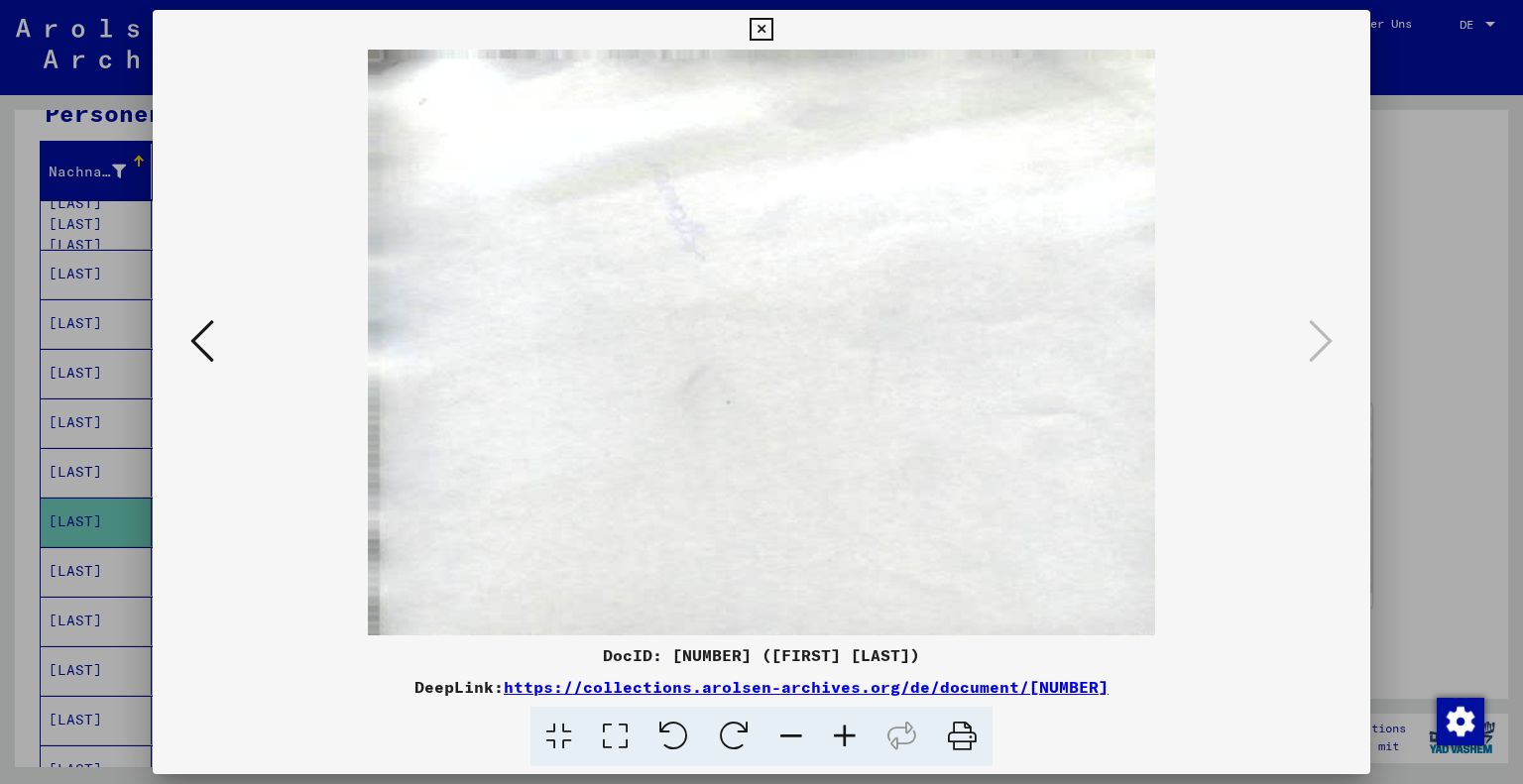 click at bounding box center (762, 392) 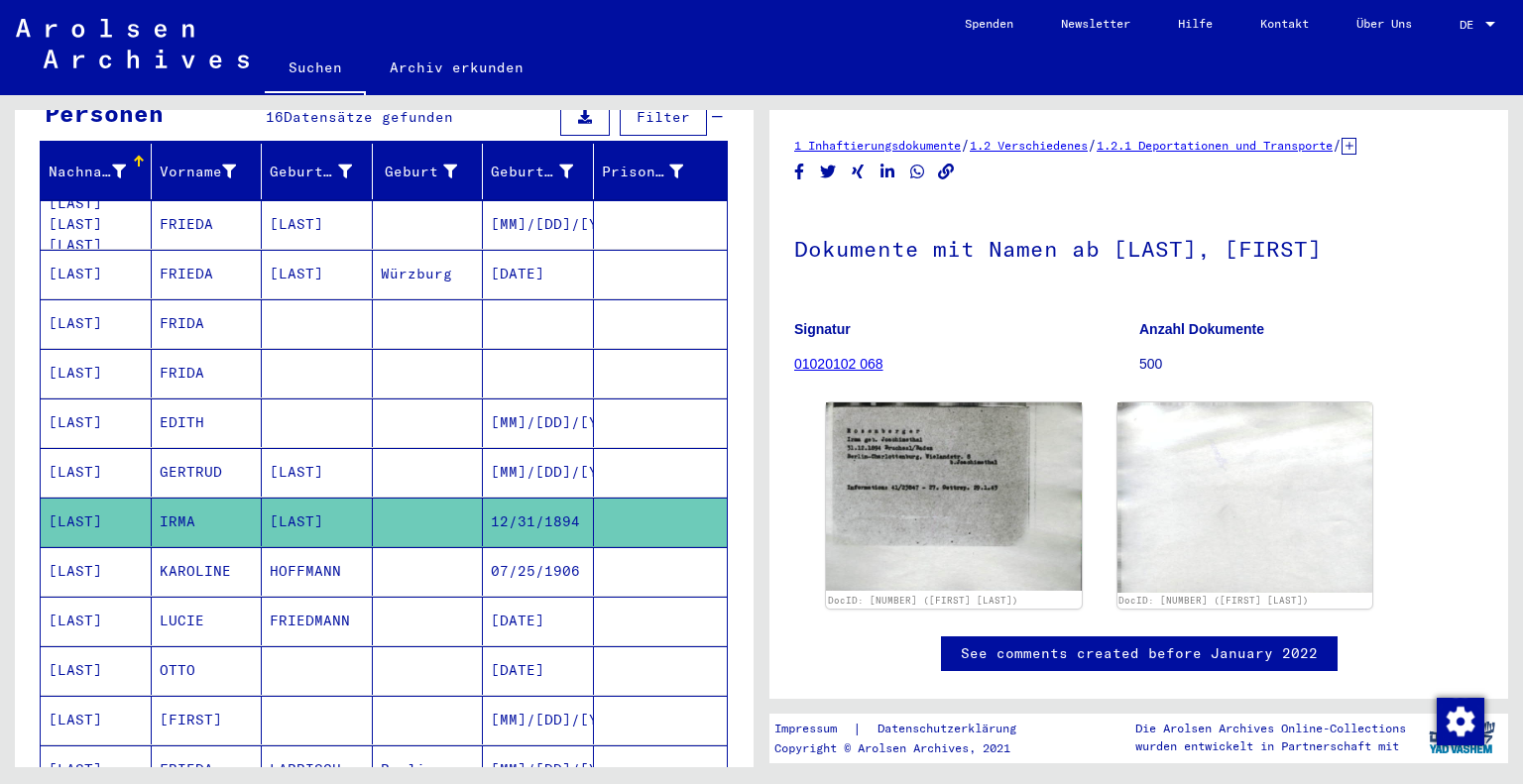 click on "Dokumente mit Namen ab [LAST], [FIRST]  Signatur [NUMBER] Anzahl Dokumente 500" 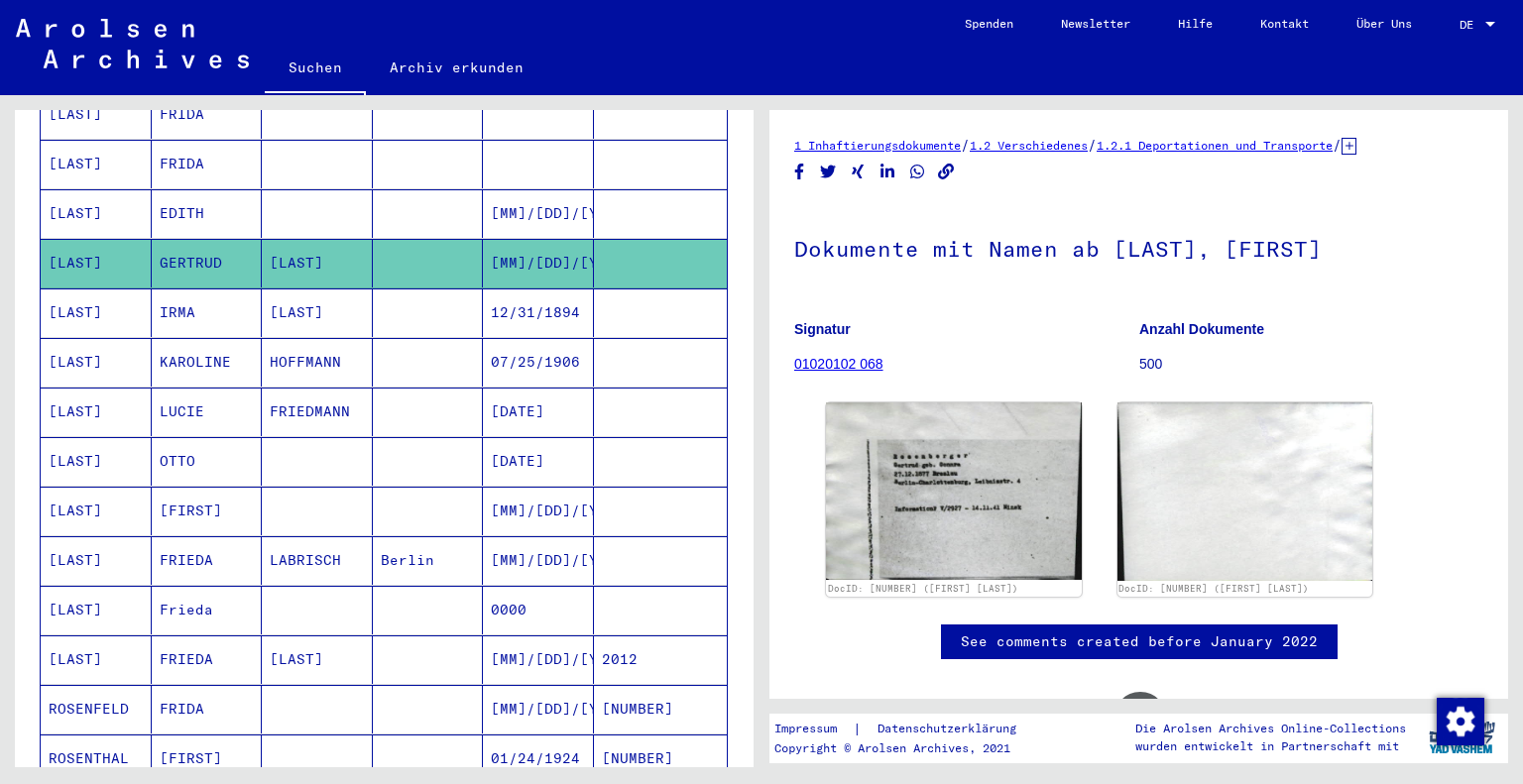 scroll, scrollTop: 432, scrollLeft: 0, axis: vertical 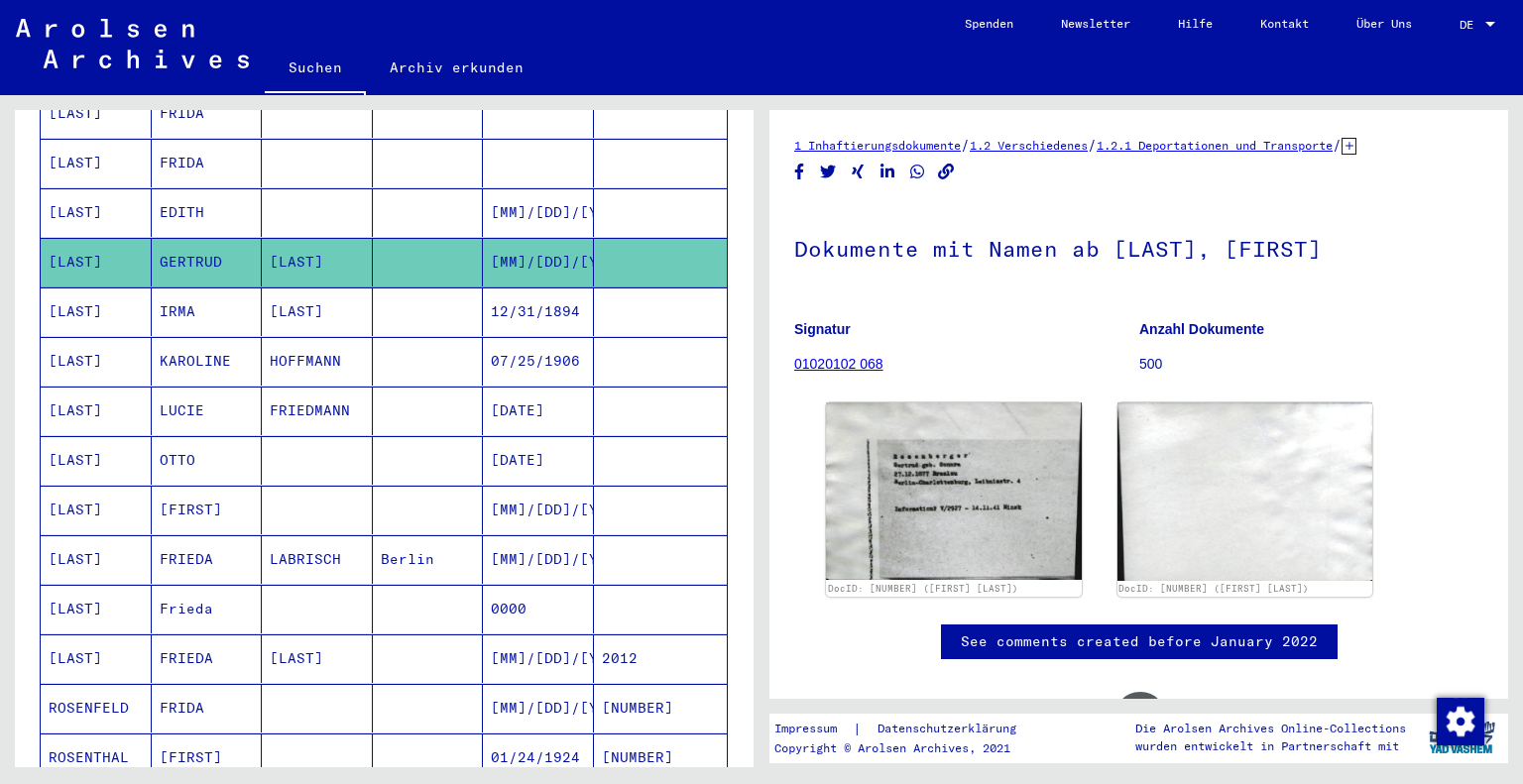 click on "Frieda" at bounding box center (207, 658) 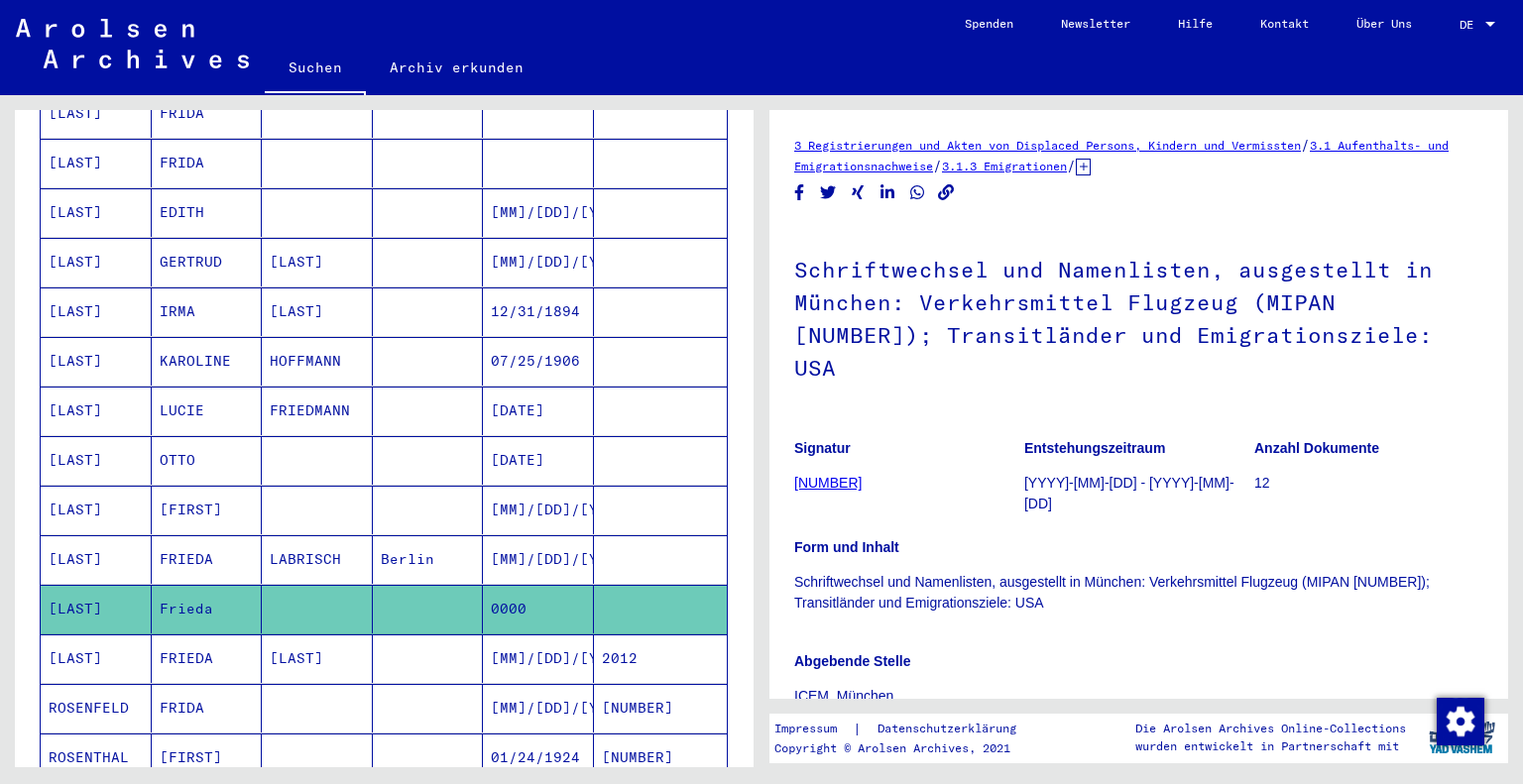 click on "FRIEDA" at bounding box center (207, 609) 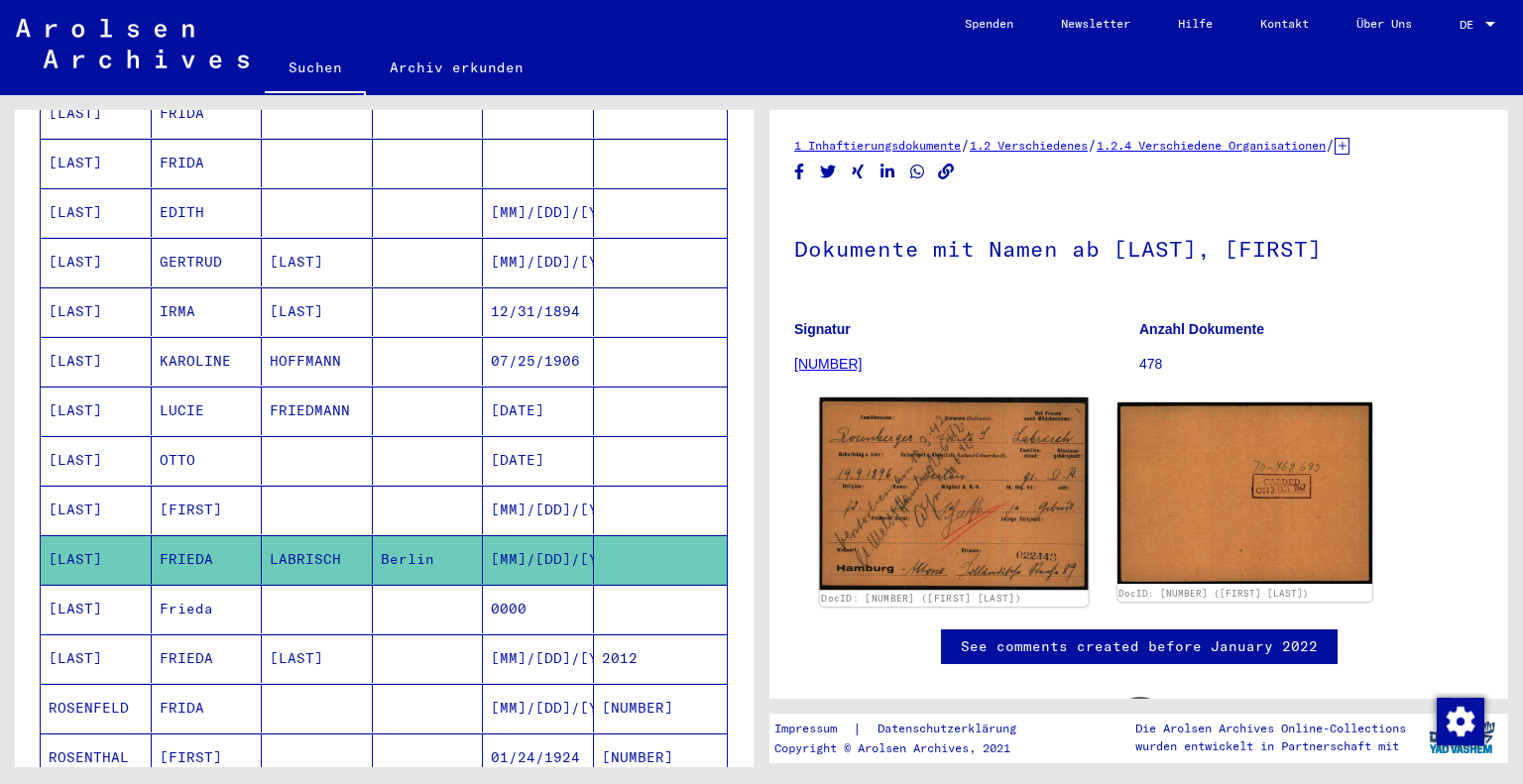 click 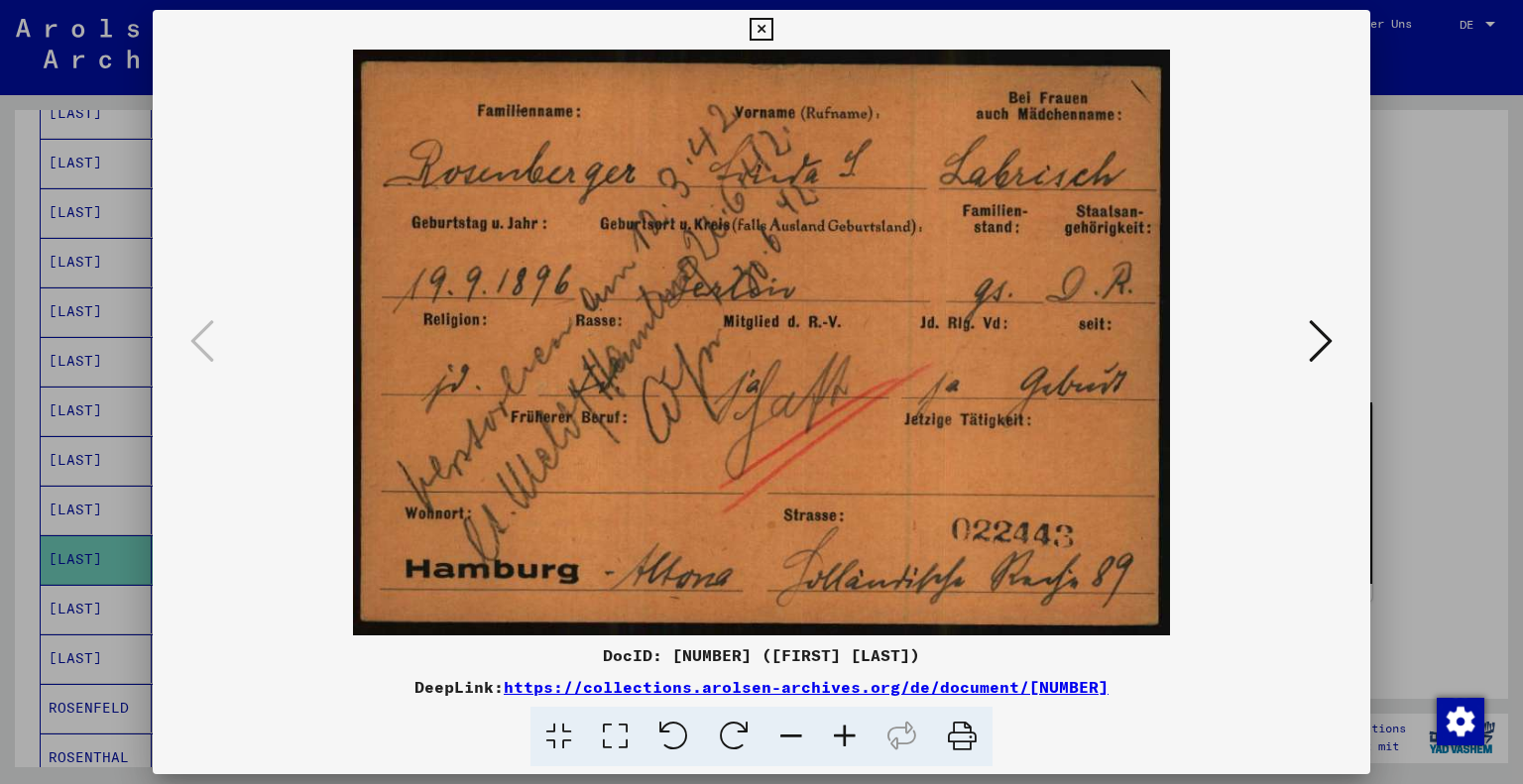 click at bounding box center (1321, 341) 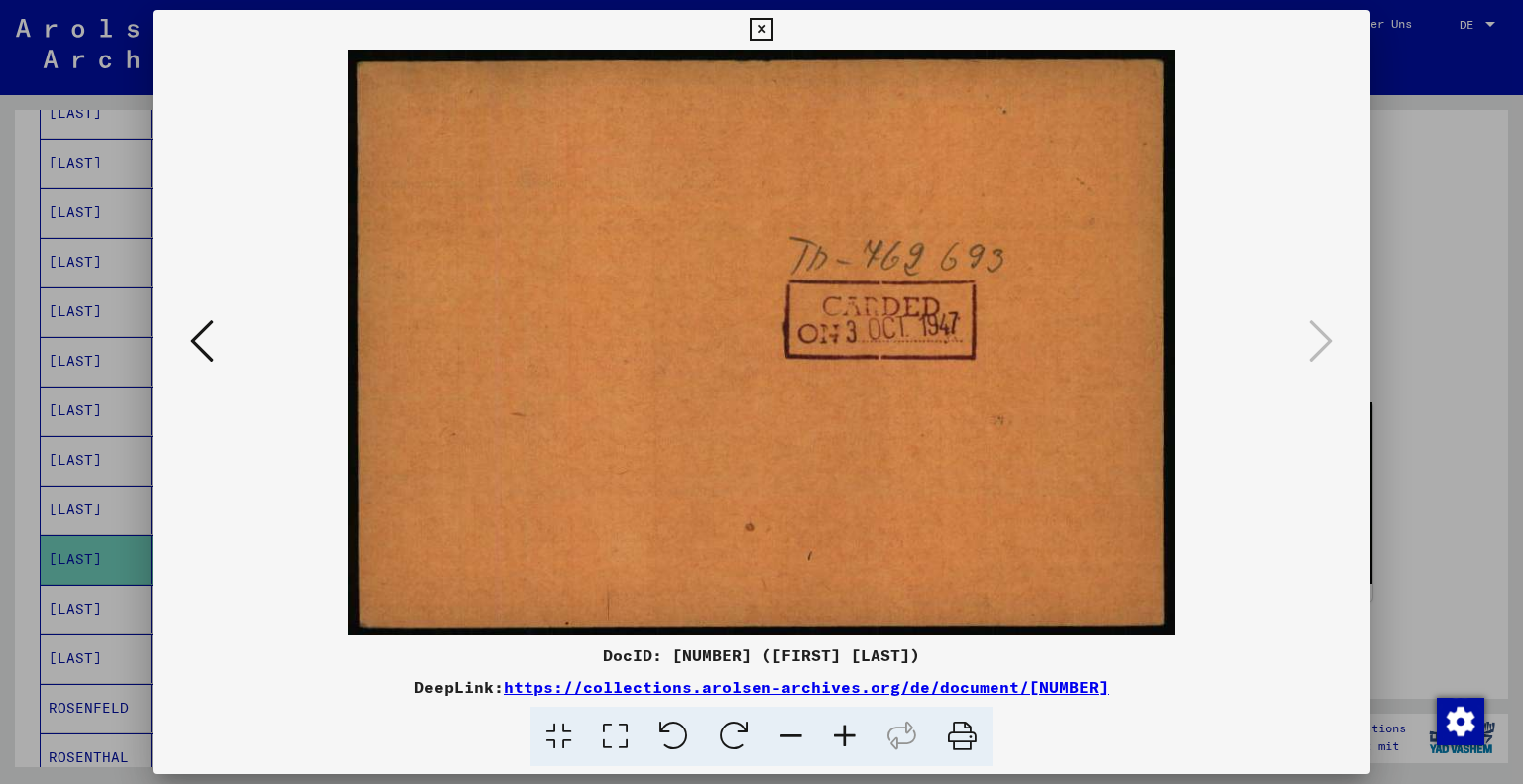 click at bounding box center [762, 392] 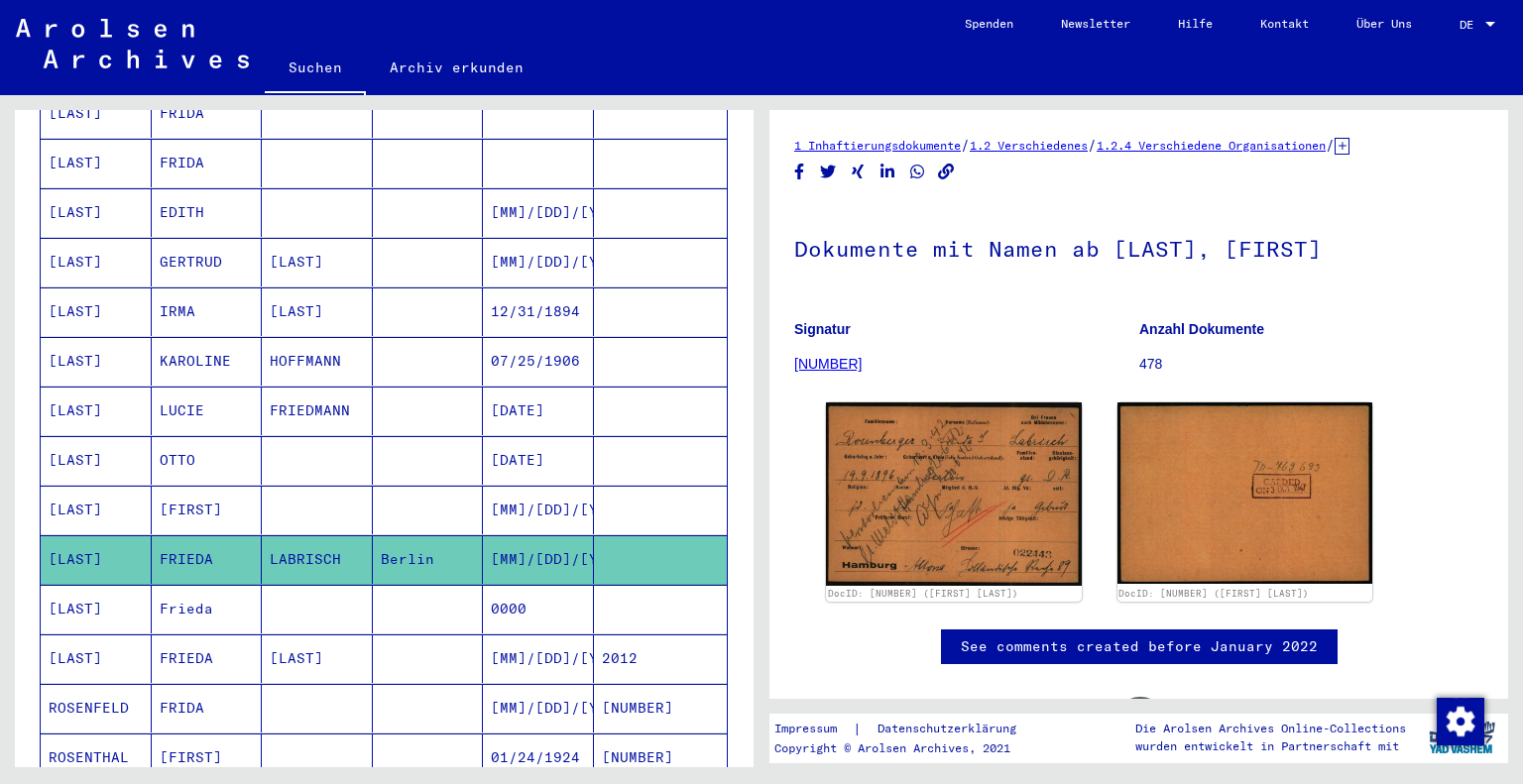 click on "Frieda" at bounding box center (207, 658) 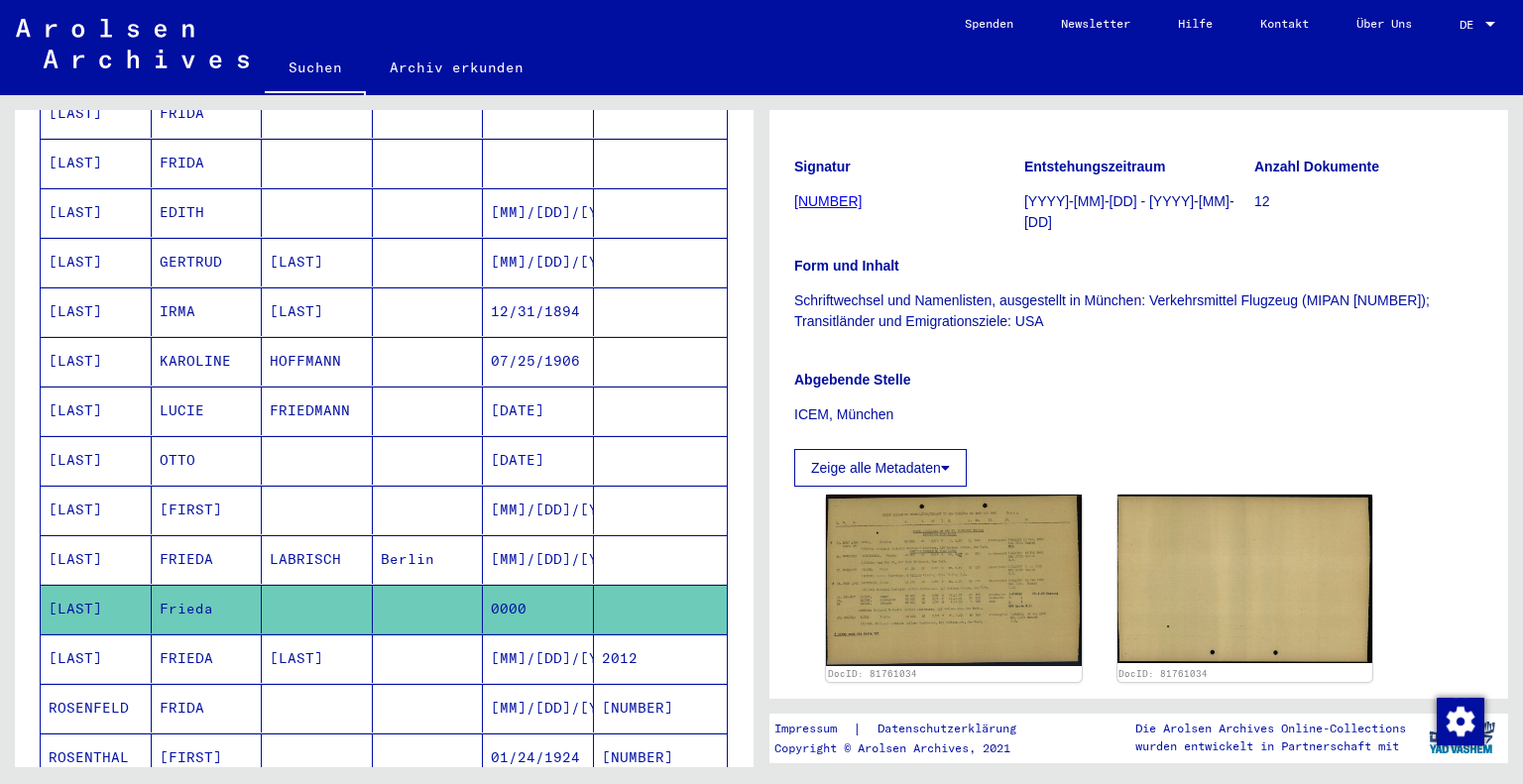 scroll, scrollTop: 283, scrollLeft: 0, axis: vertical 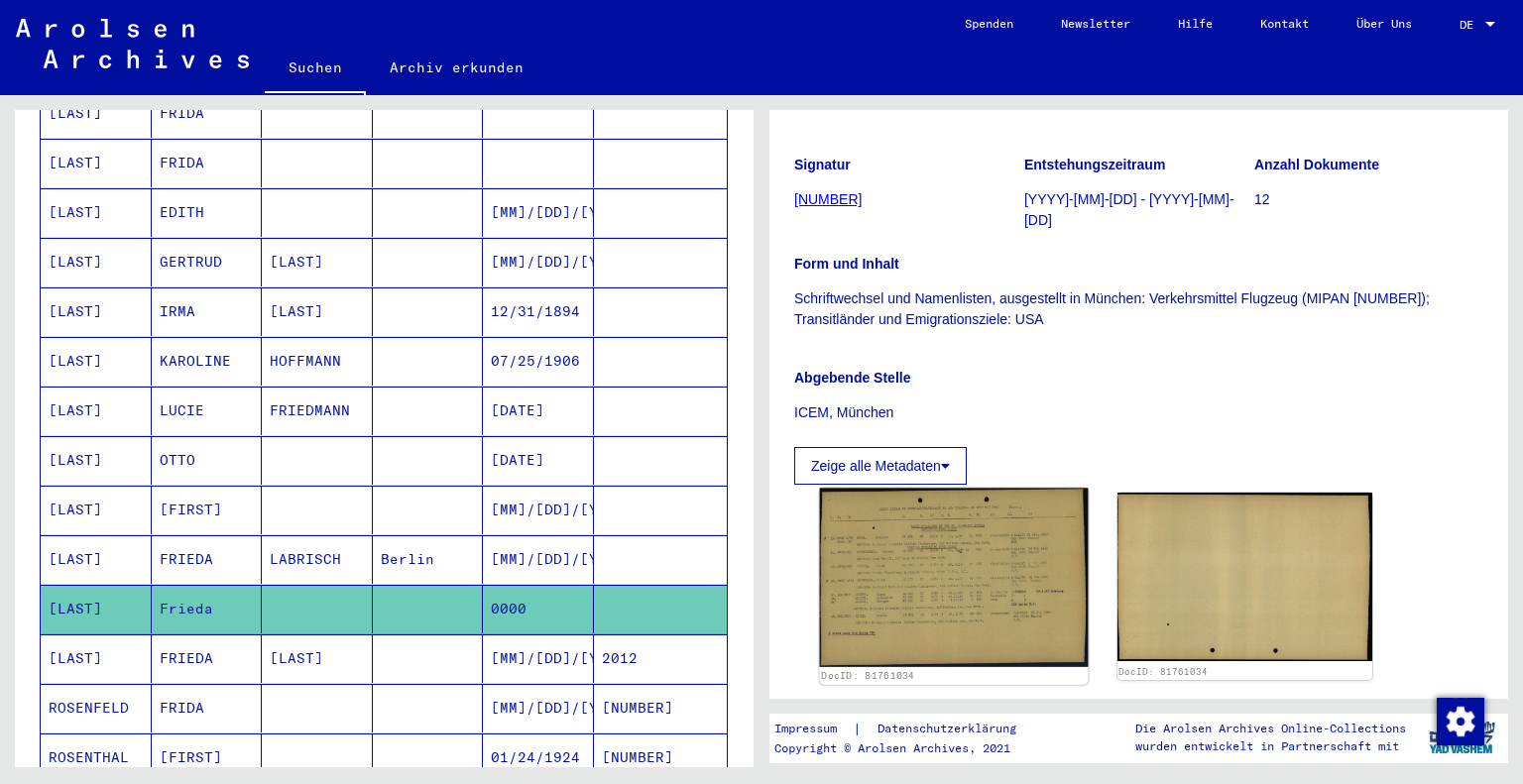click 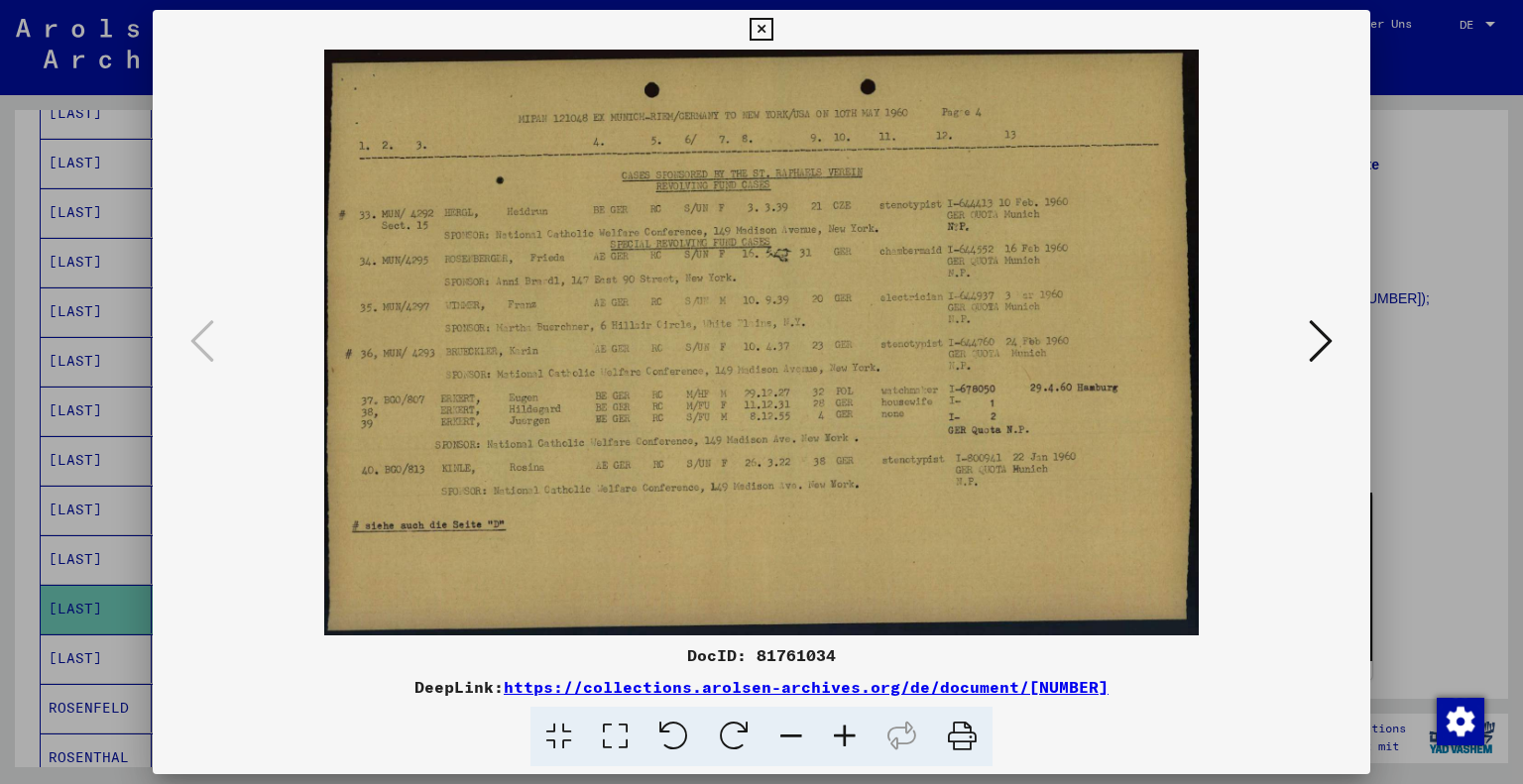 click at bounding box center (615, 736) 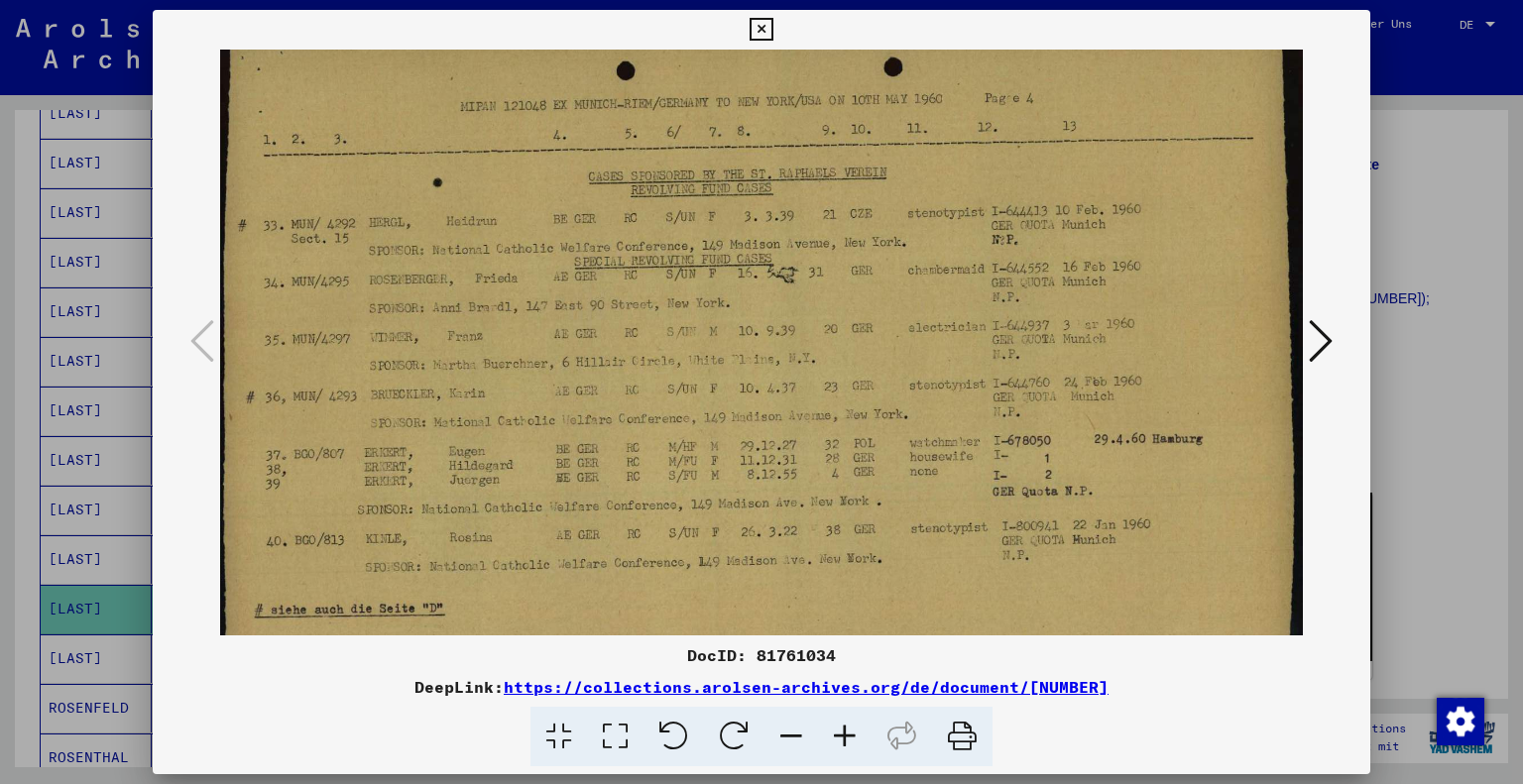 scroll, scrollTop: 30, scrollLeft: 0, axis: vertical 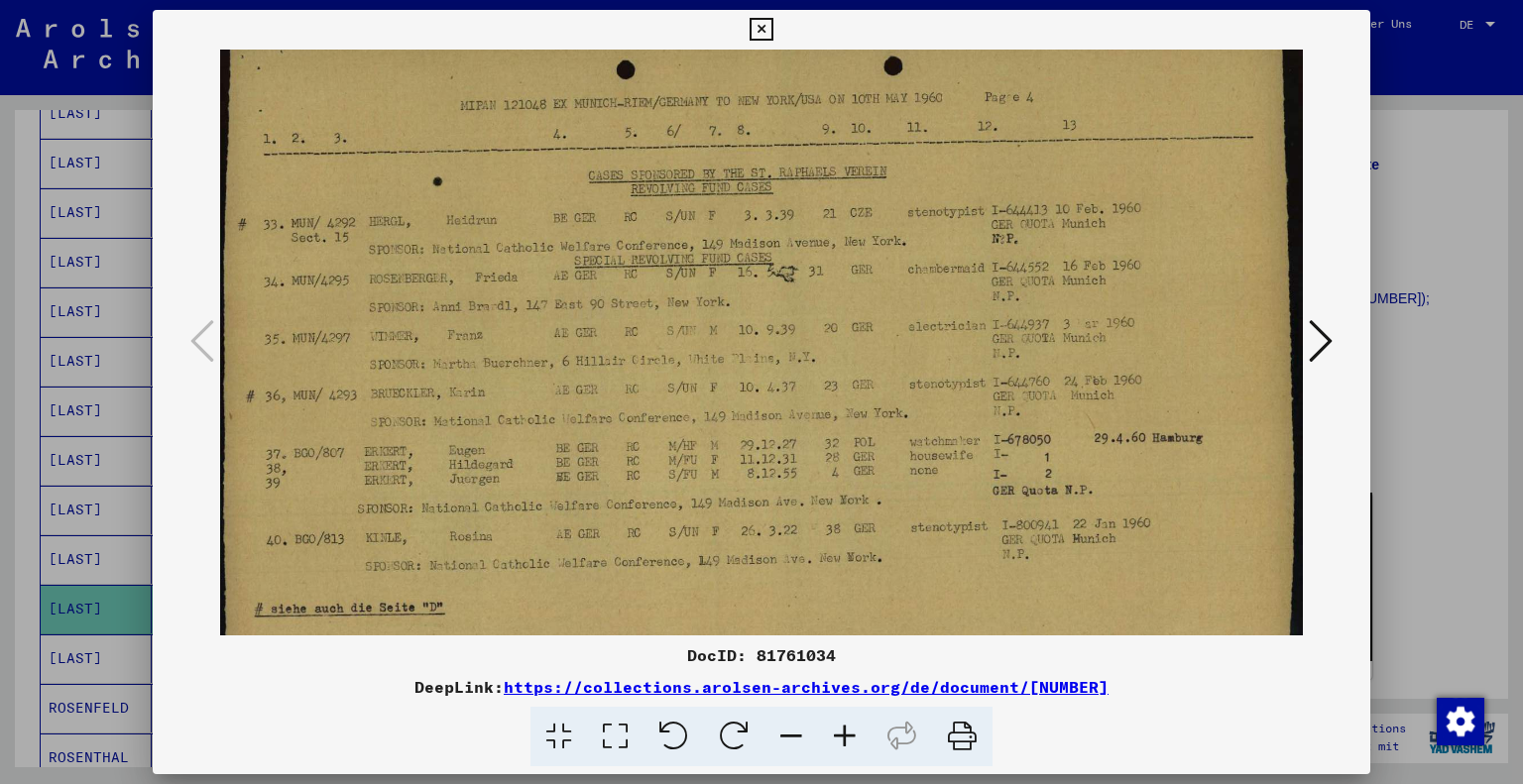 drag, startPoint x: 418, startPoint y: 499, endPoint x: 427, endPoint y: 469, distance: 31.32092 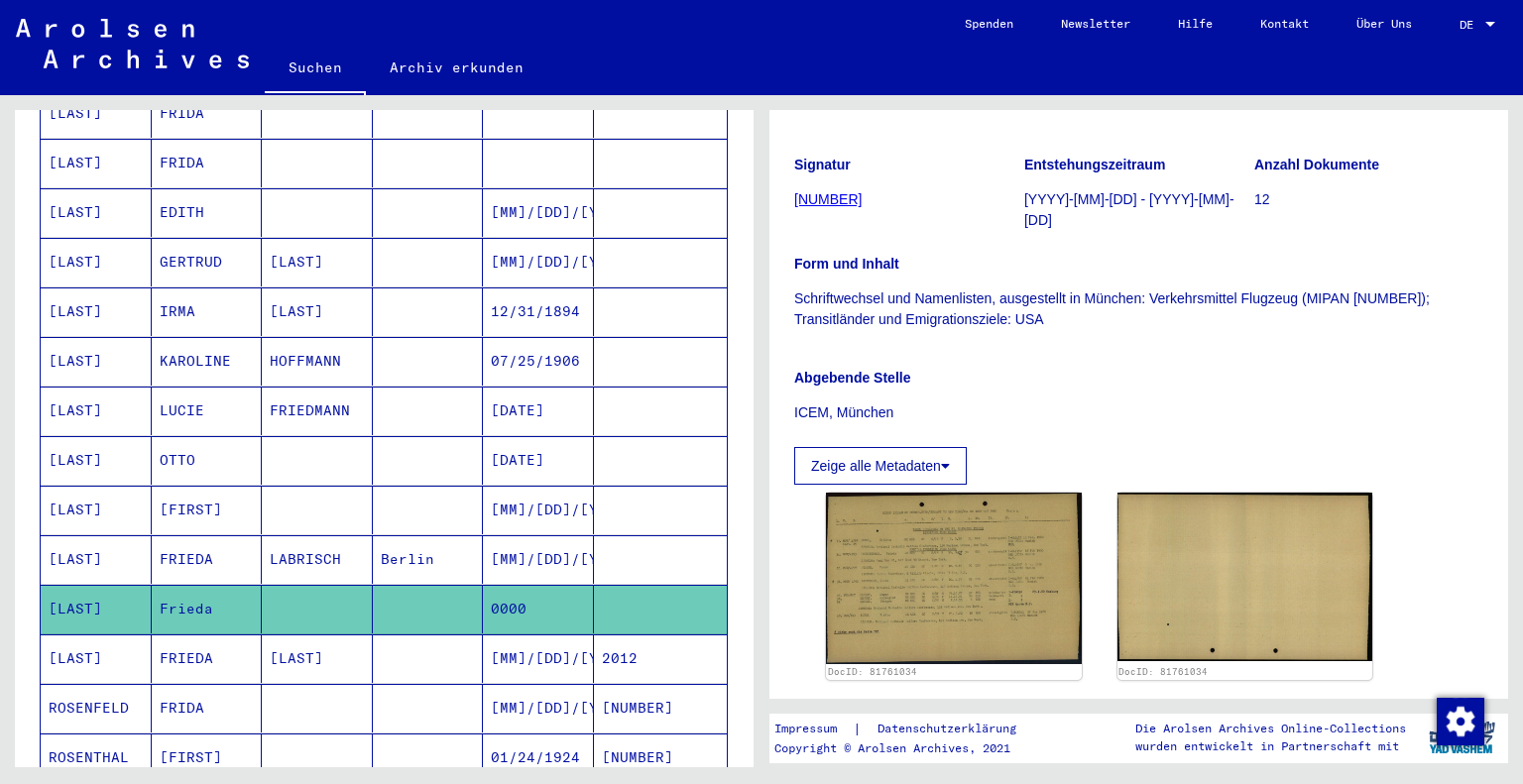click on "FRIEDA" at bounding box center [207, 708] 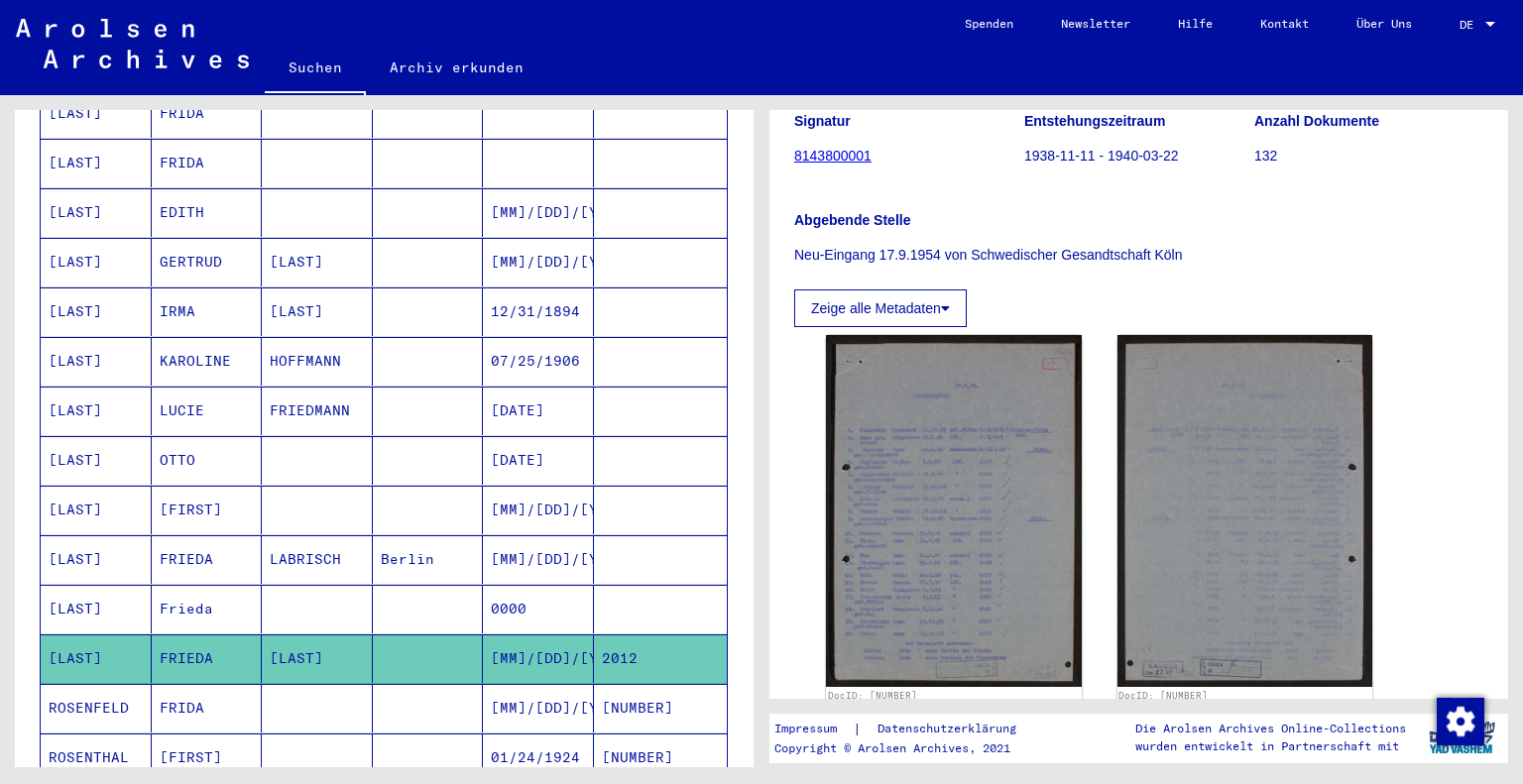 scroll, scrollTop: 222, scrollLeft: 0, axis: vertical 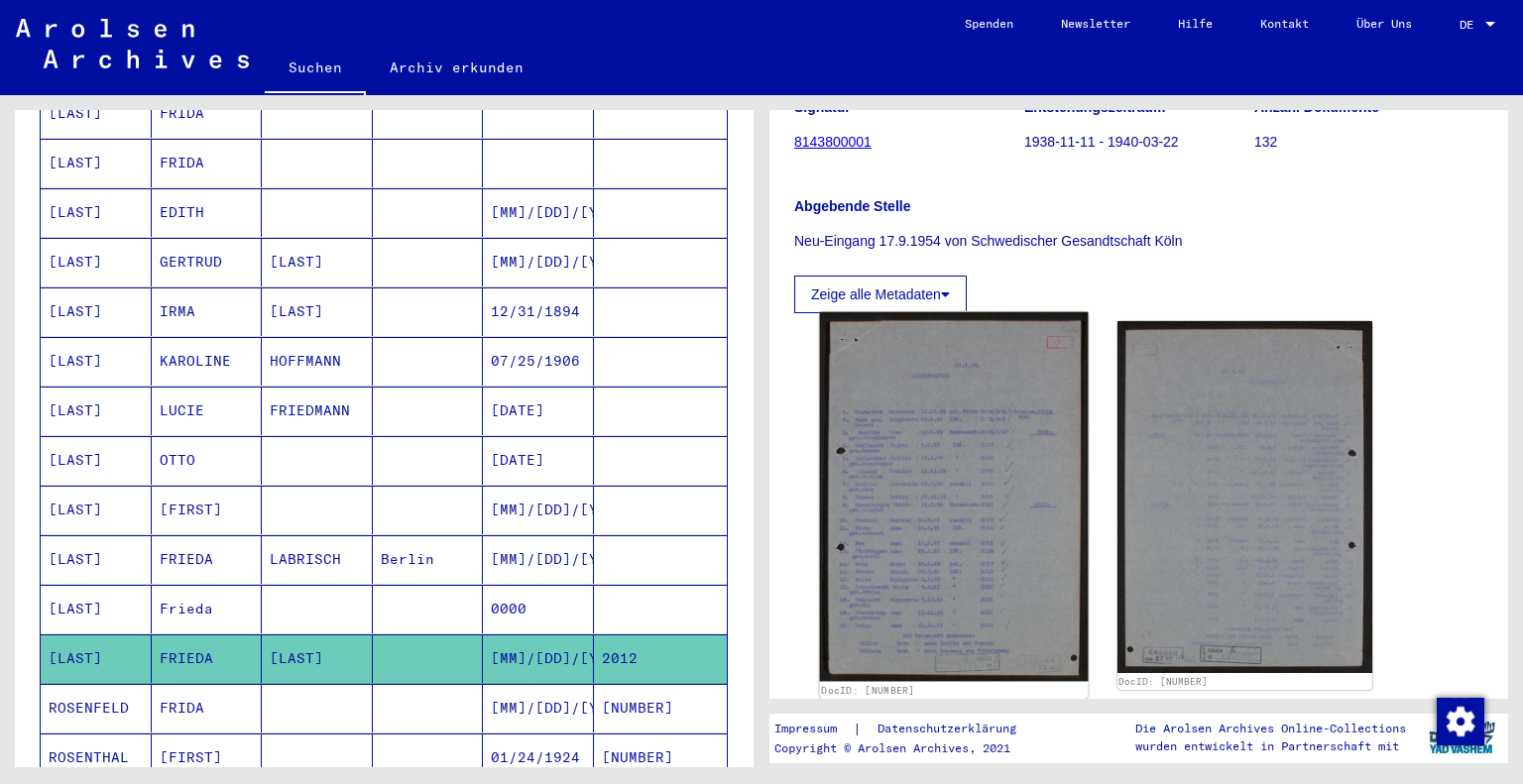 click 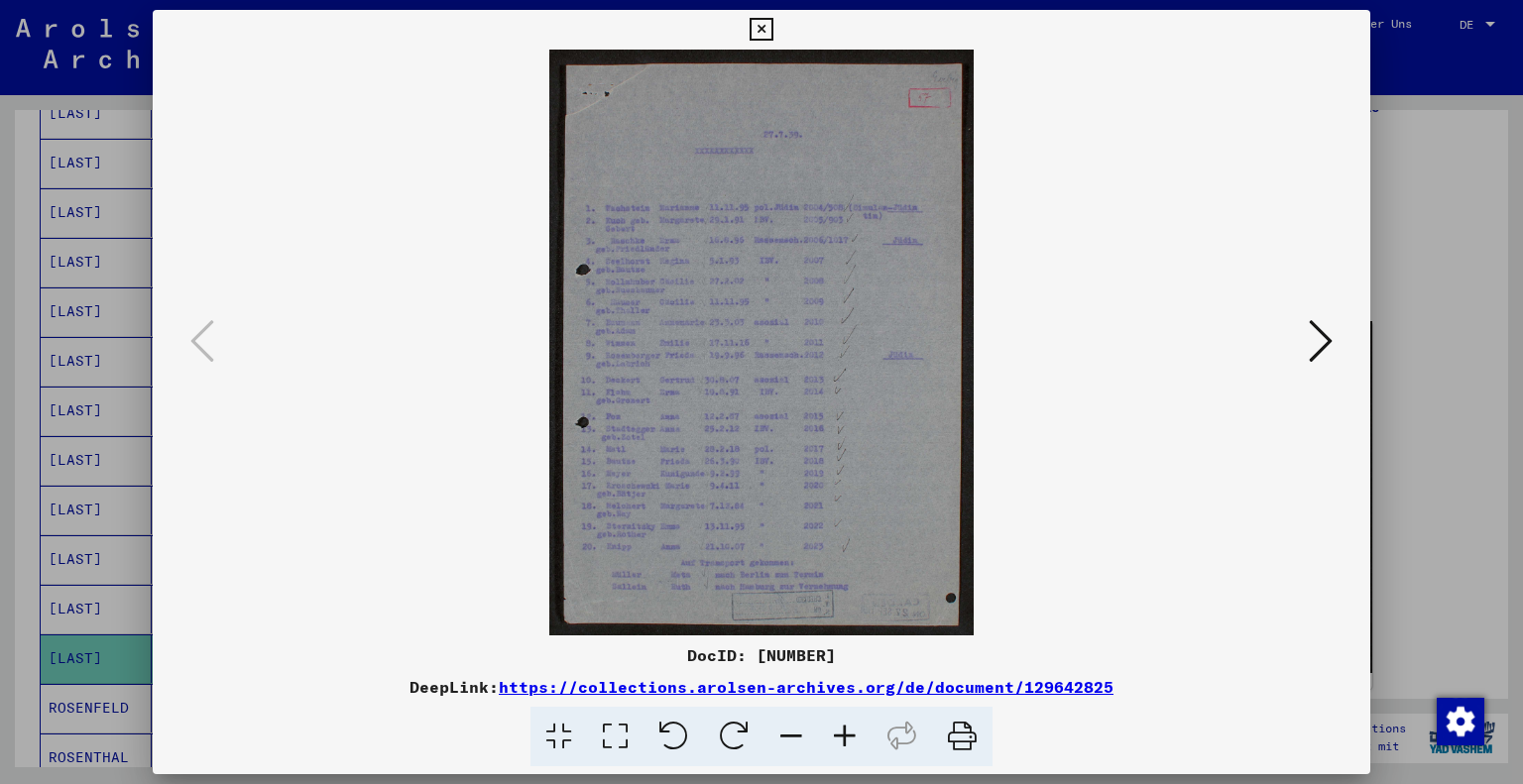 click at bounding box center [1321, 341] 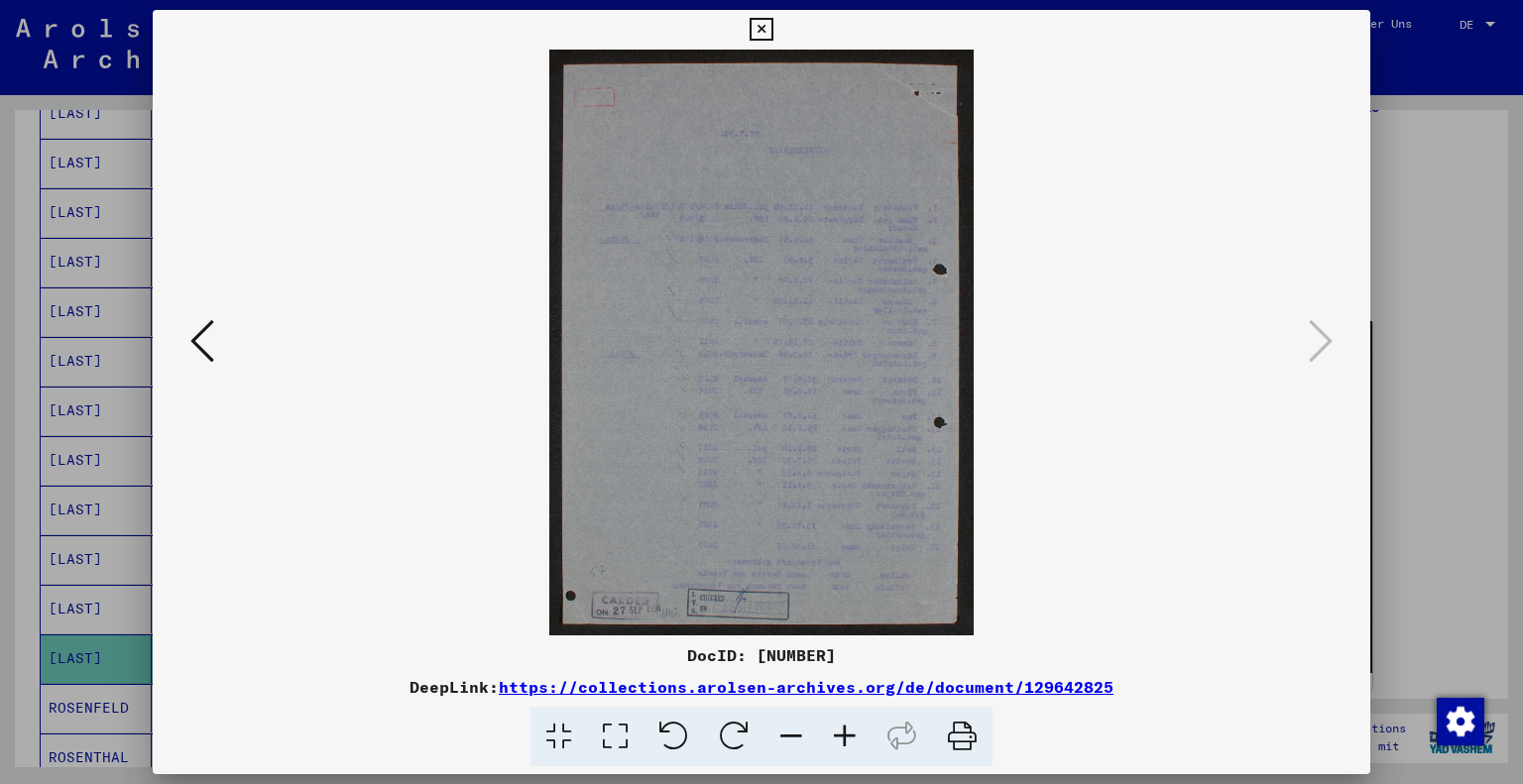 click at bounding box center (762, 342) 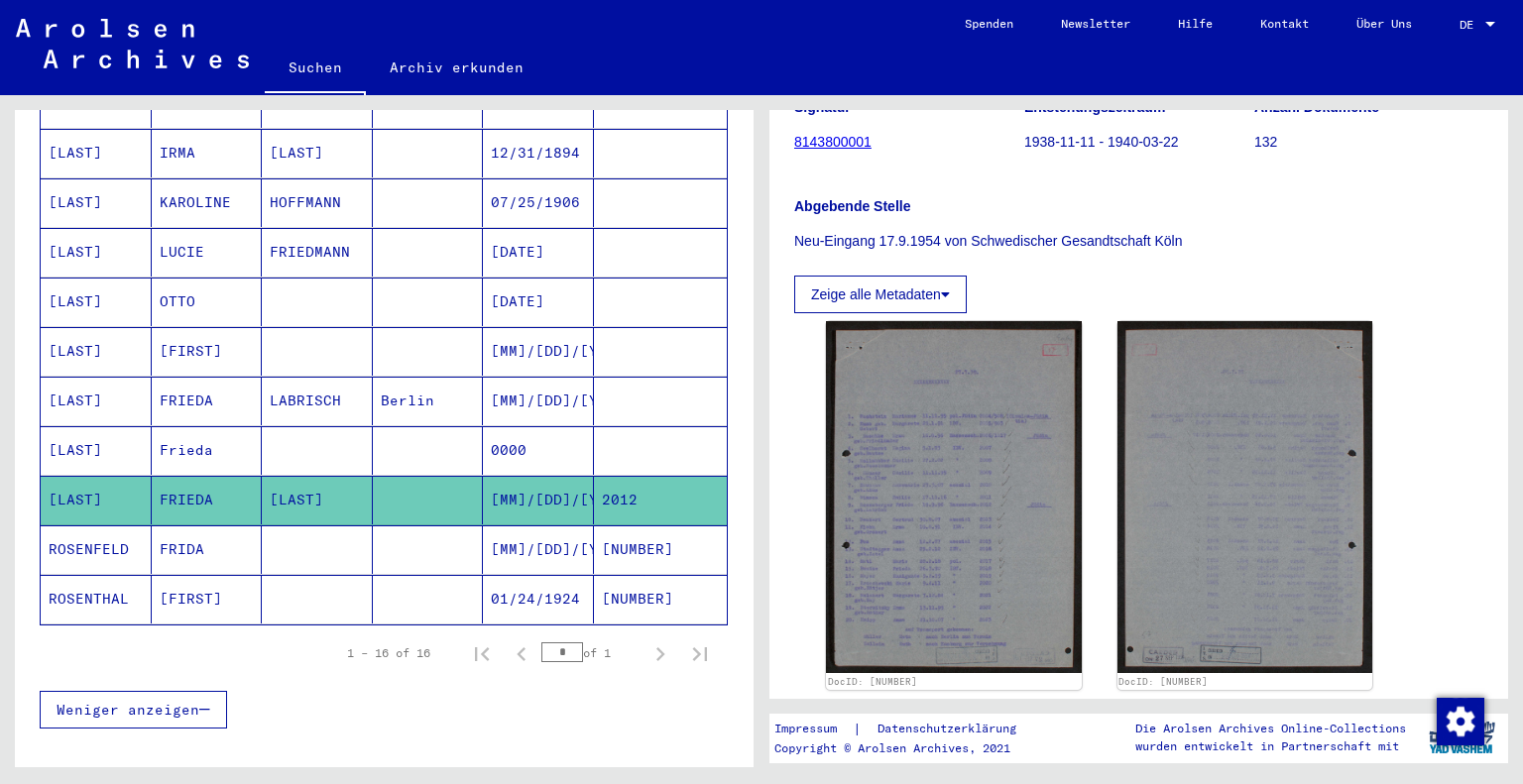 scroll, scrollTop: 599, scrollLeft: 0, axis: vertical 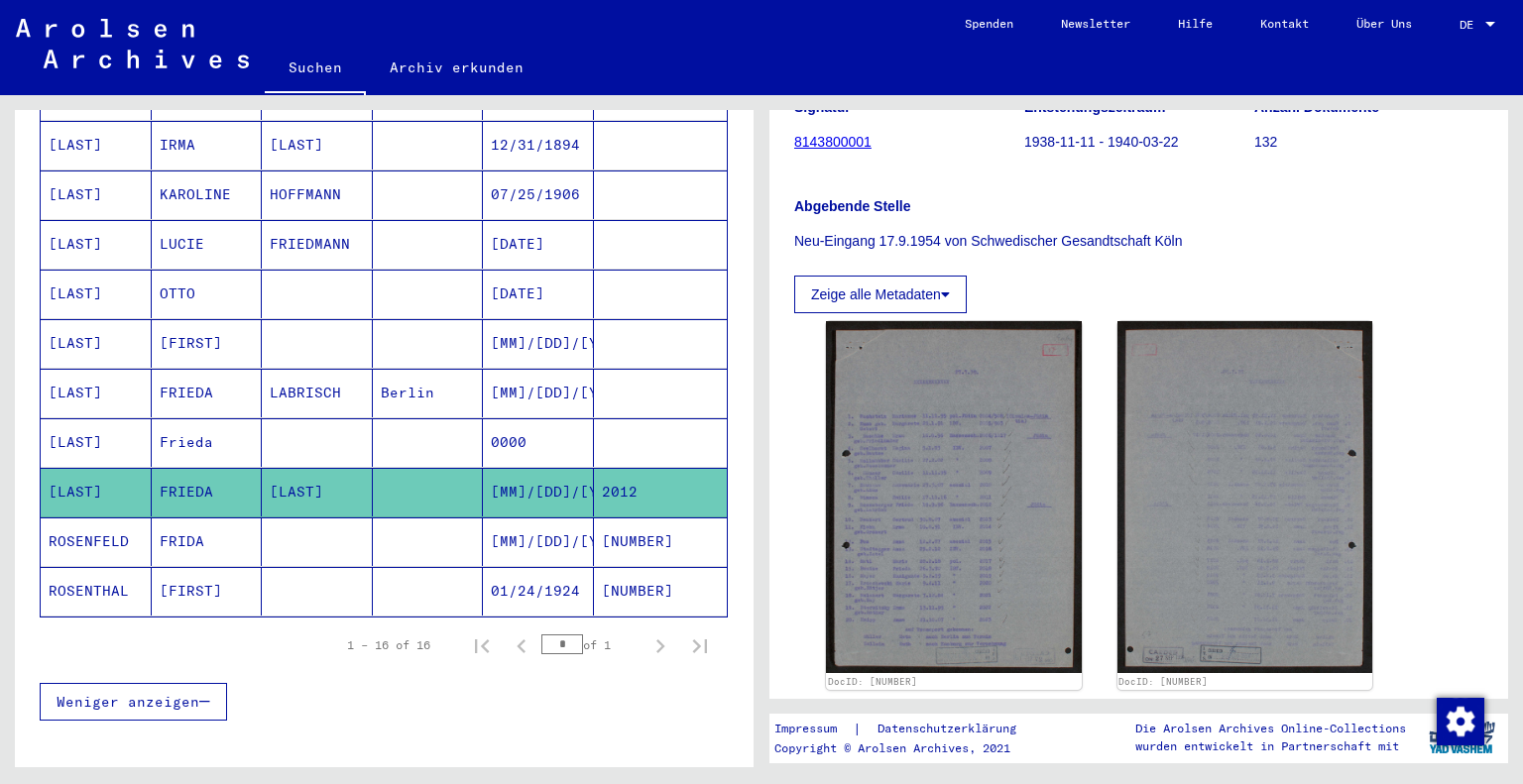 click at bounding box center [428, 591] 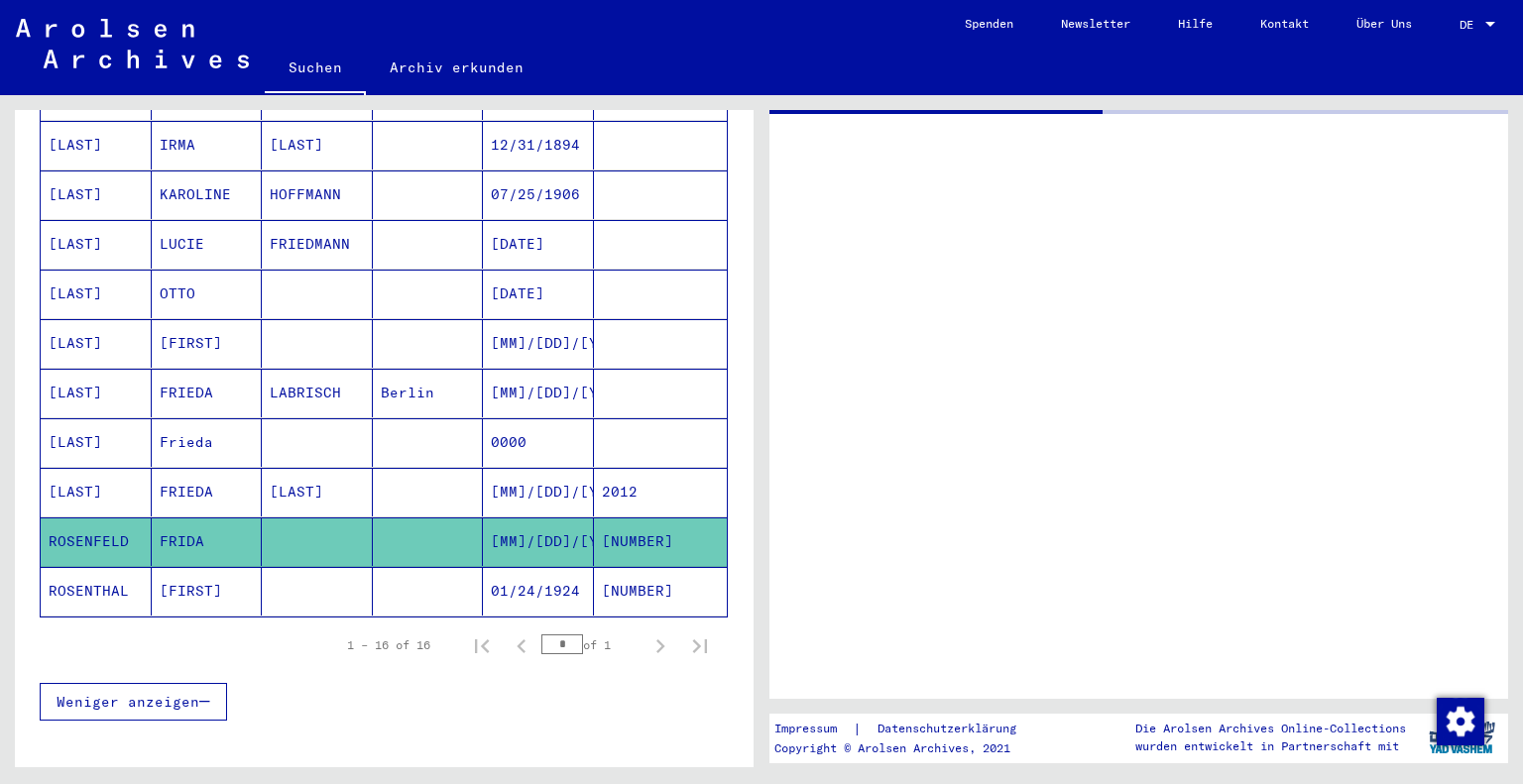 scroll, scrollTop: 0, scrollLeft: 0, axis: both 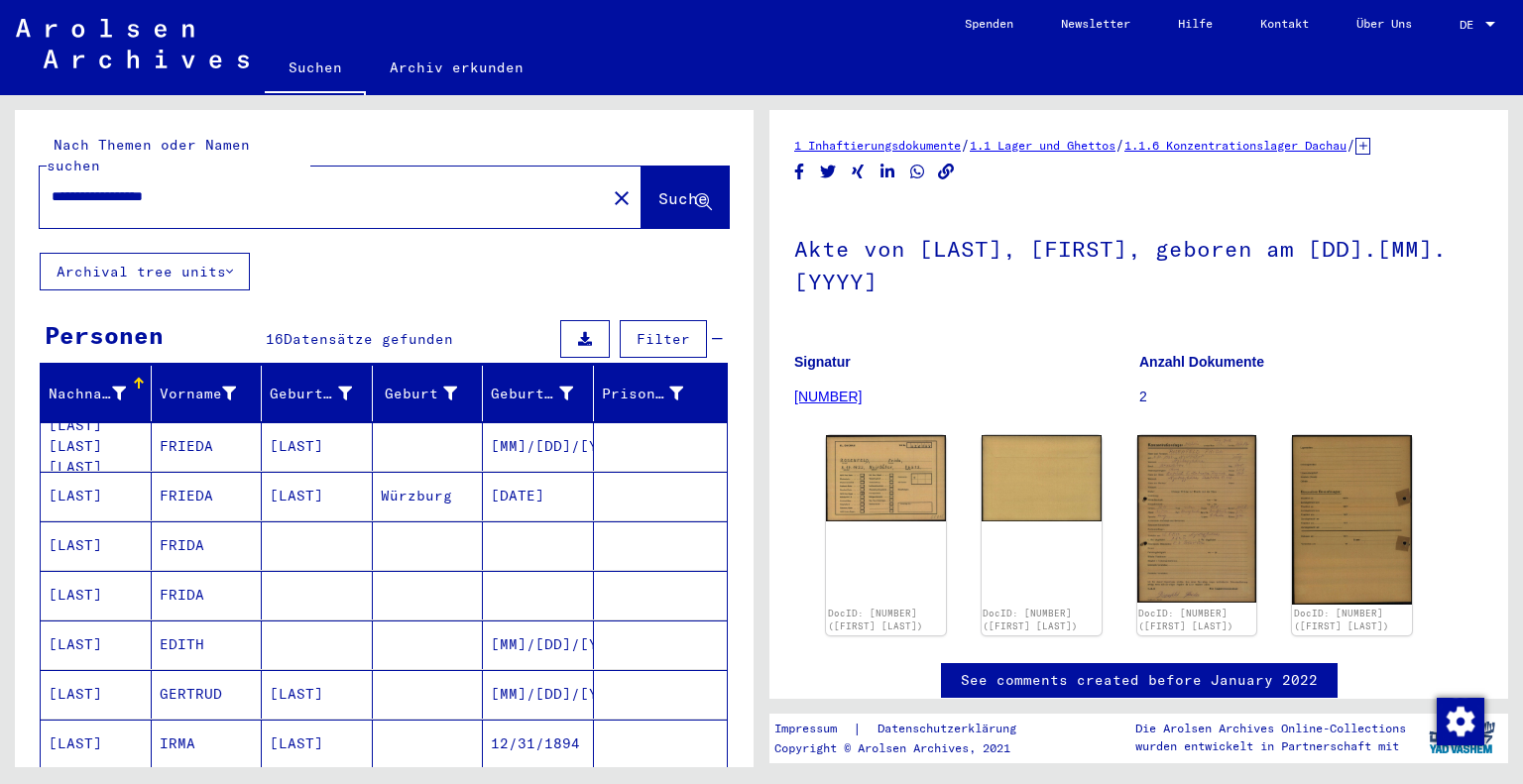 click on "**********" at bounding box center (322, 196) 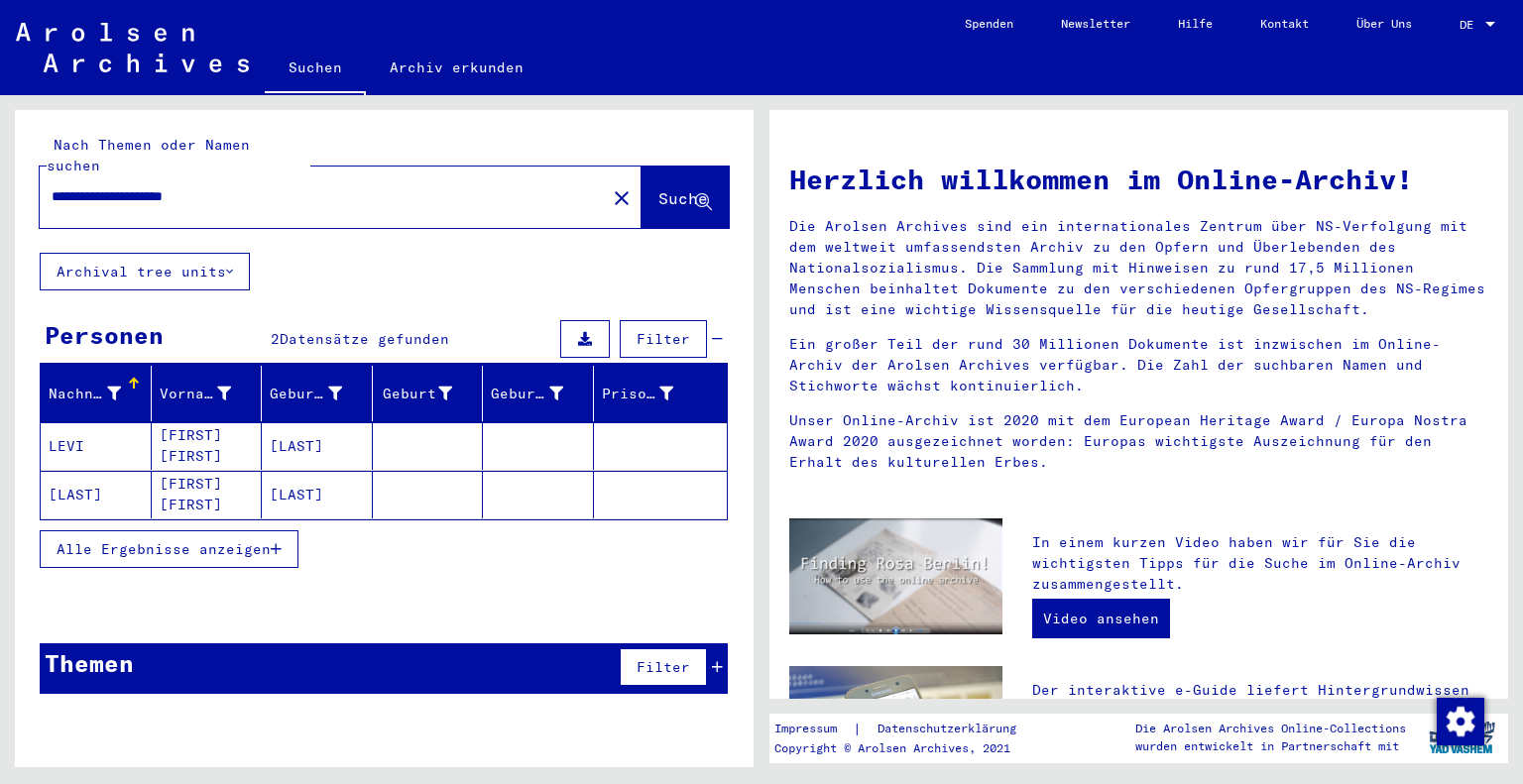 click on "**********" 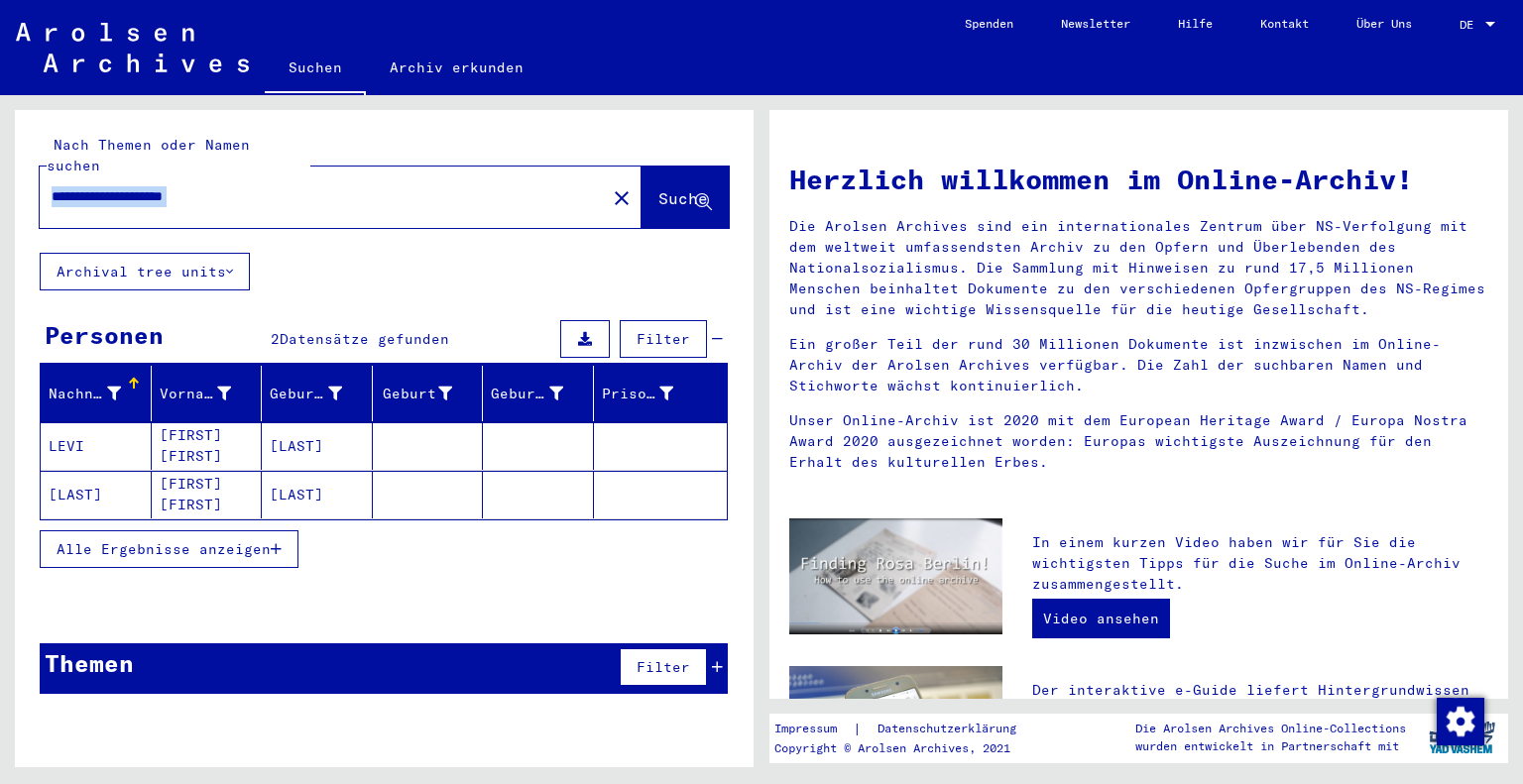 click on "**********" 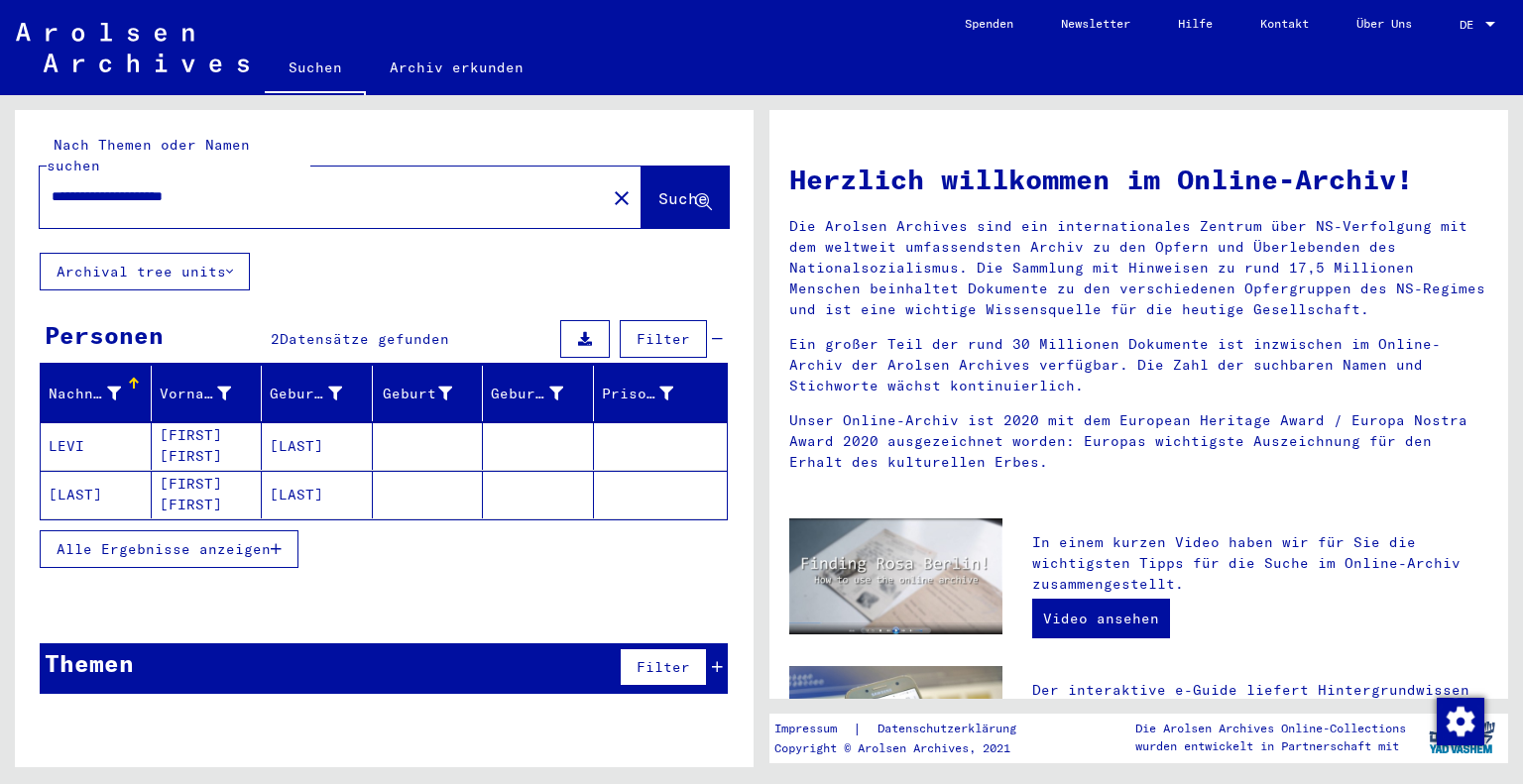 click on "**********" at bounding box center [316, 196] 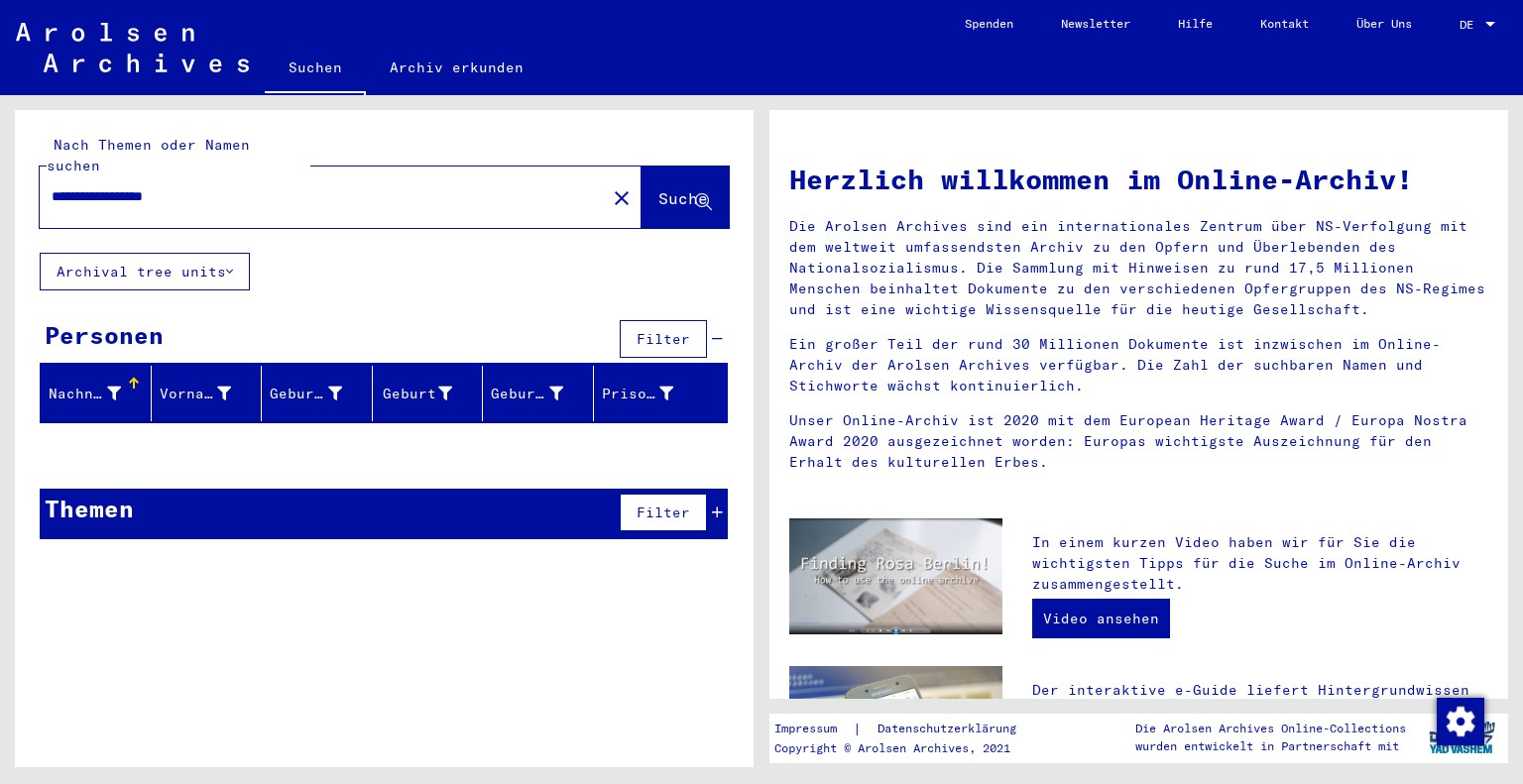 click on "**********" at bounding box center [316, 196] 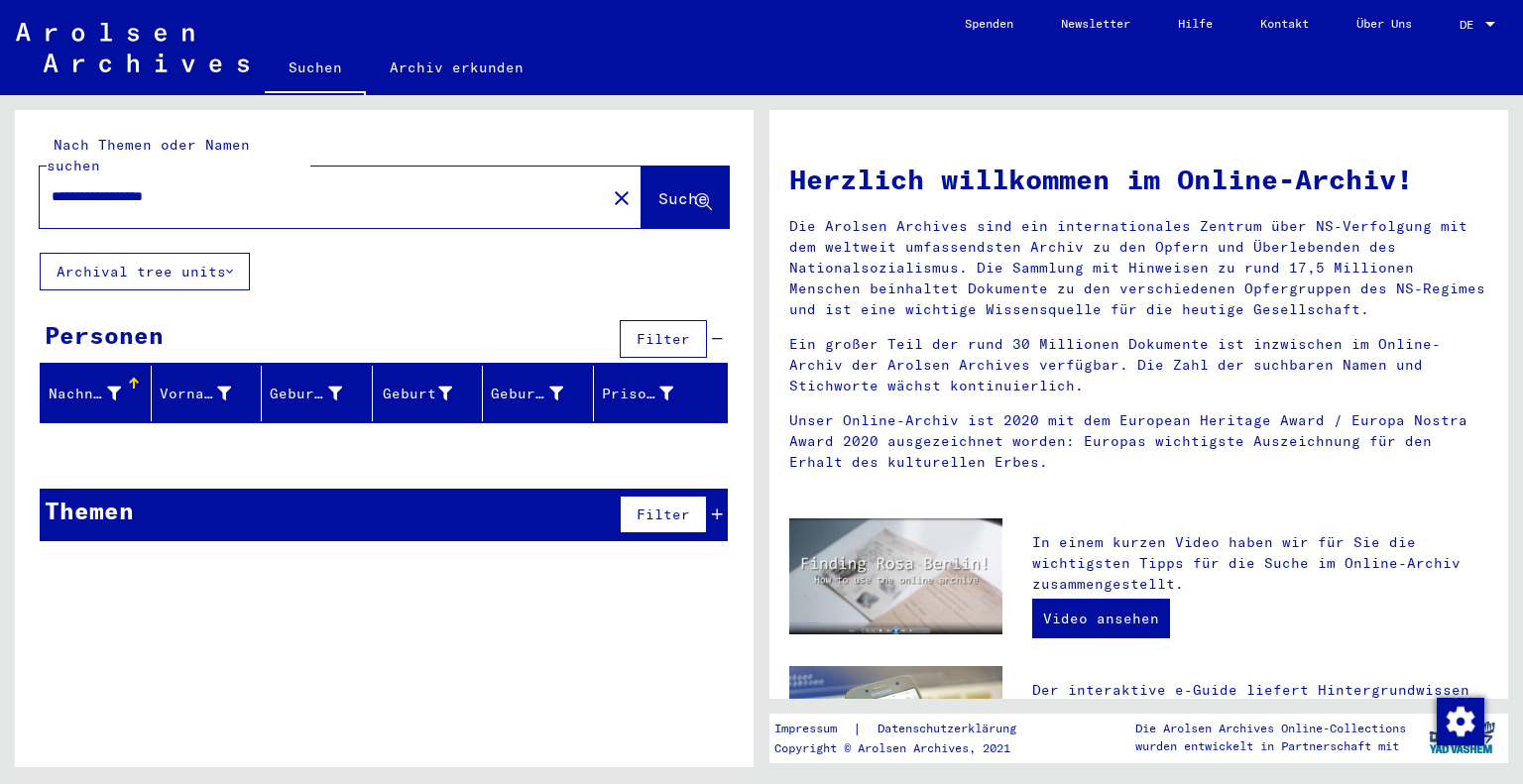 click on "**********" at bounding box center (316, 196) 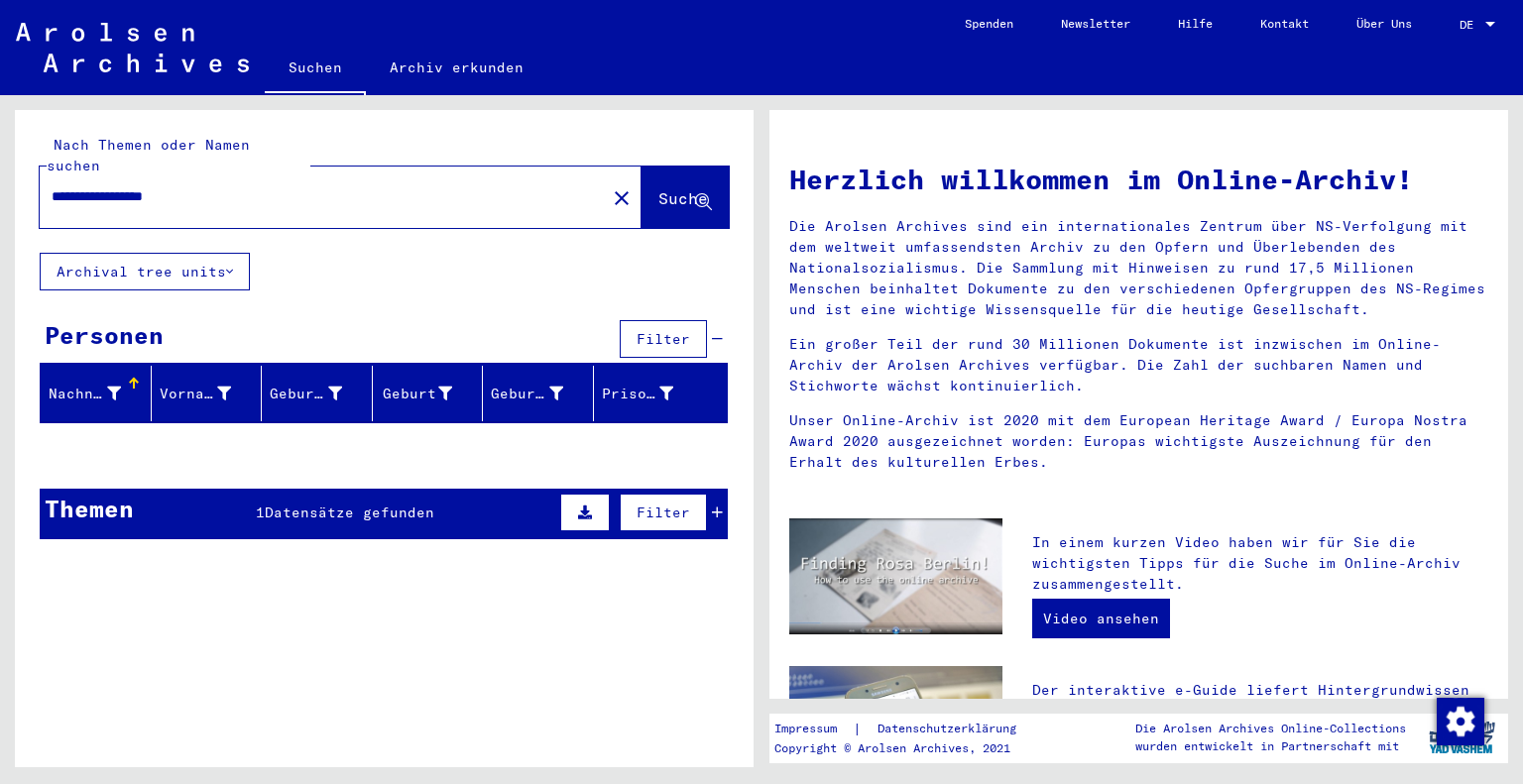 click on "**********" at bounding box center [316, 196] 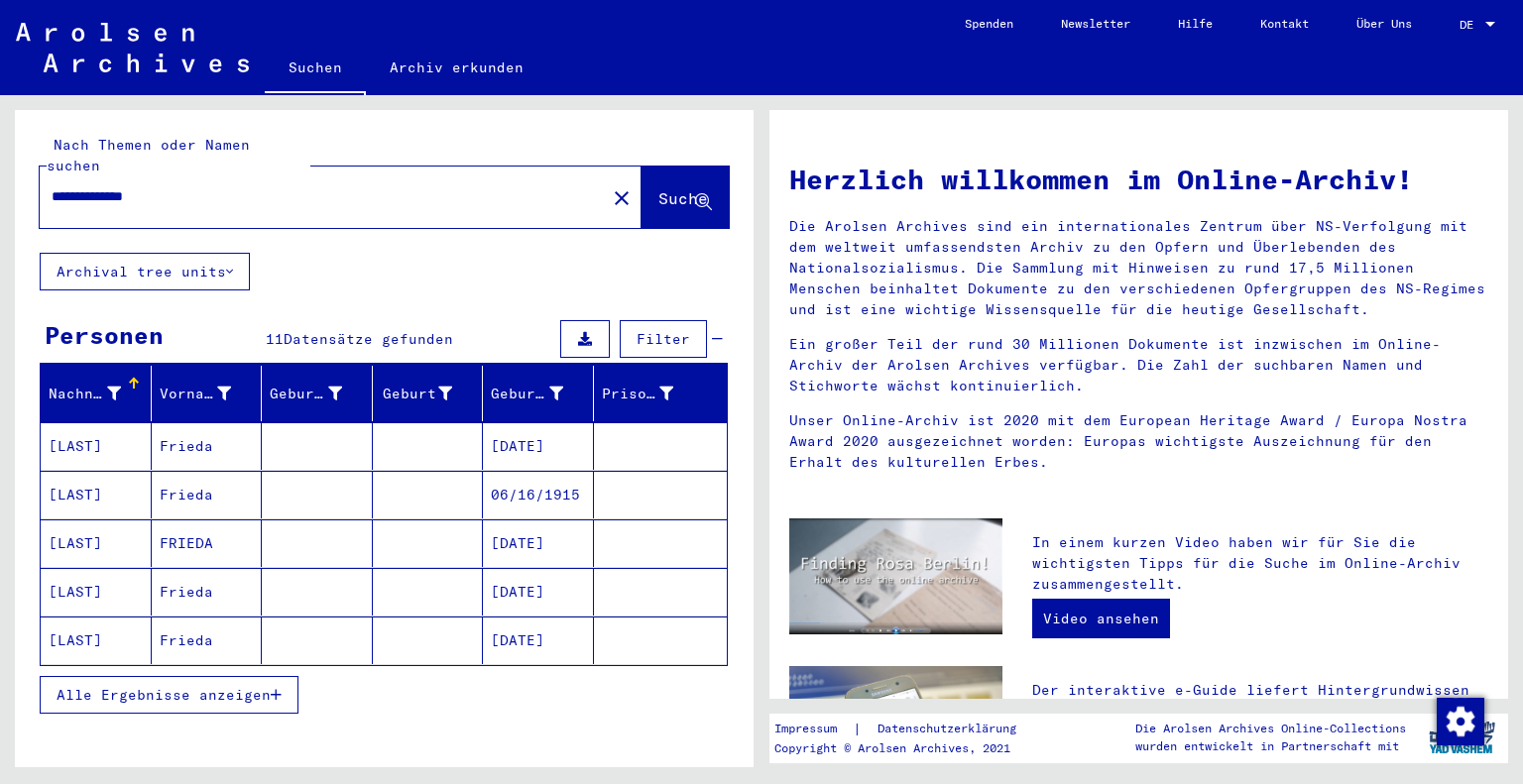 drag, startPoint x: 203, startPoint y: 177, endPoint x: 0, endPoint y: 202, distance: 204.53362 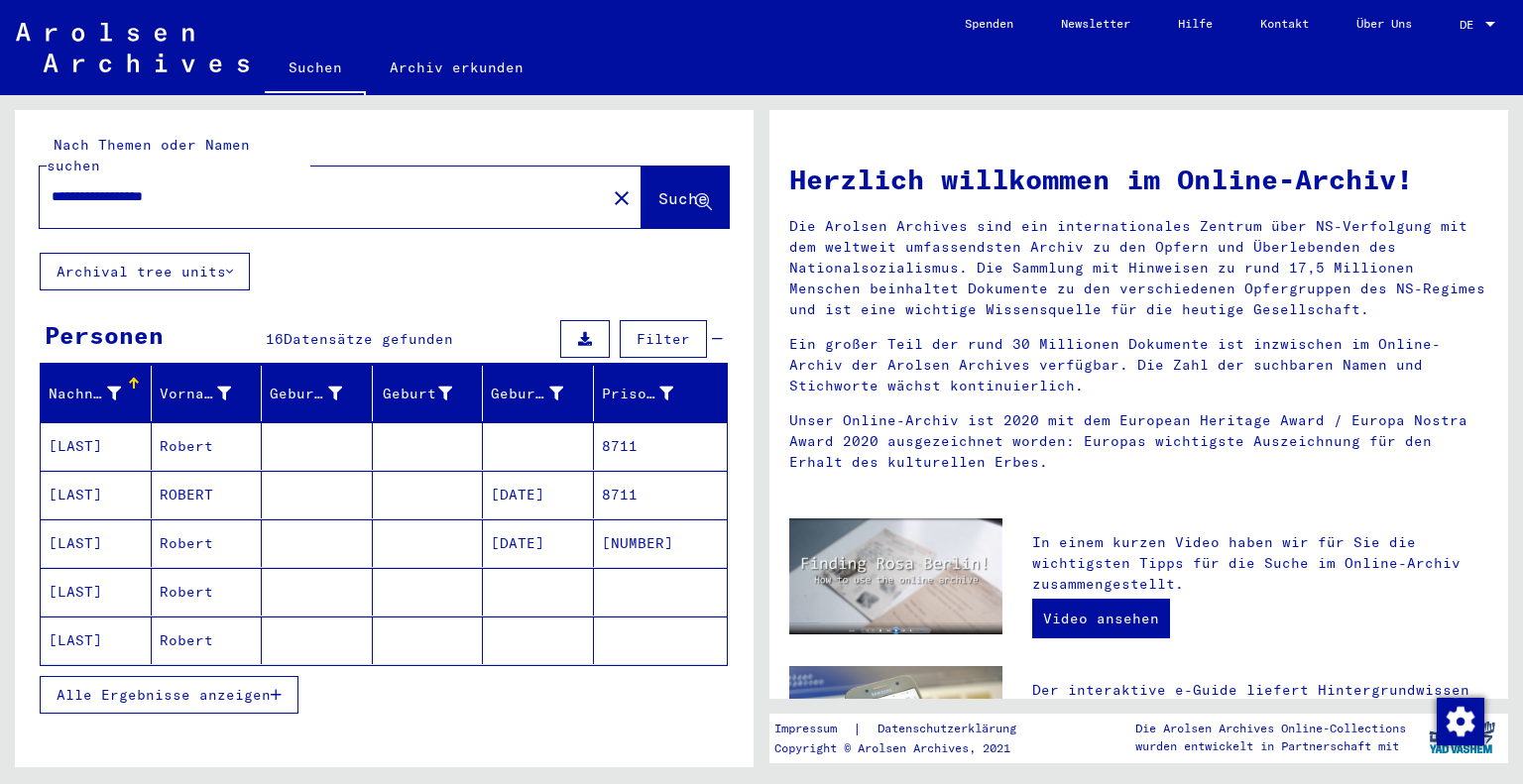 click at bounding box center [317, 495] 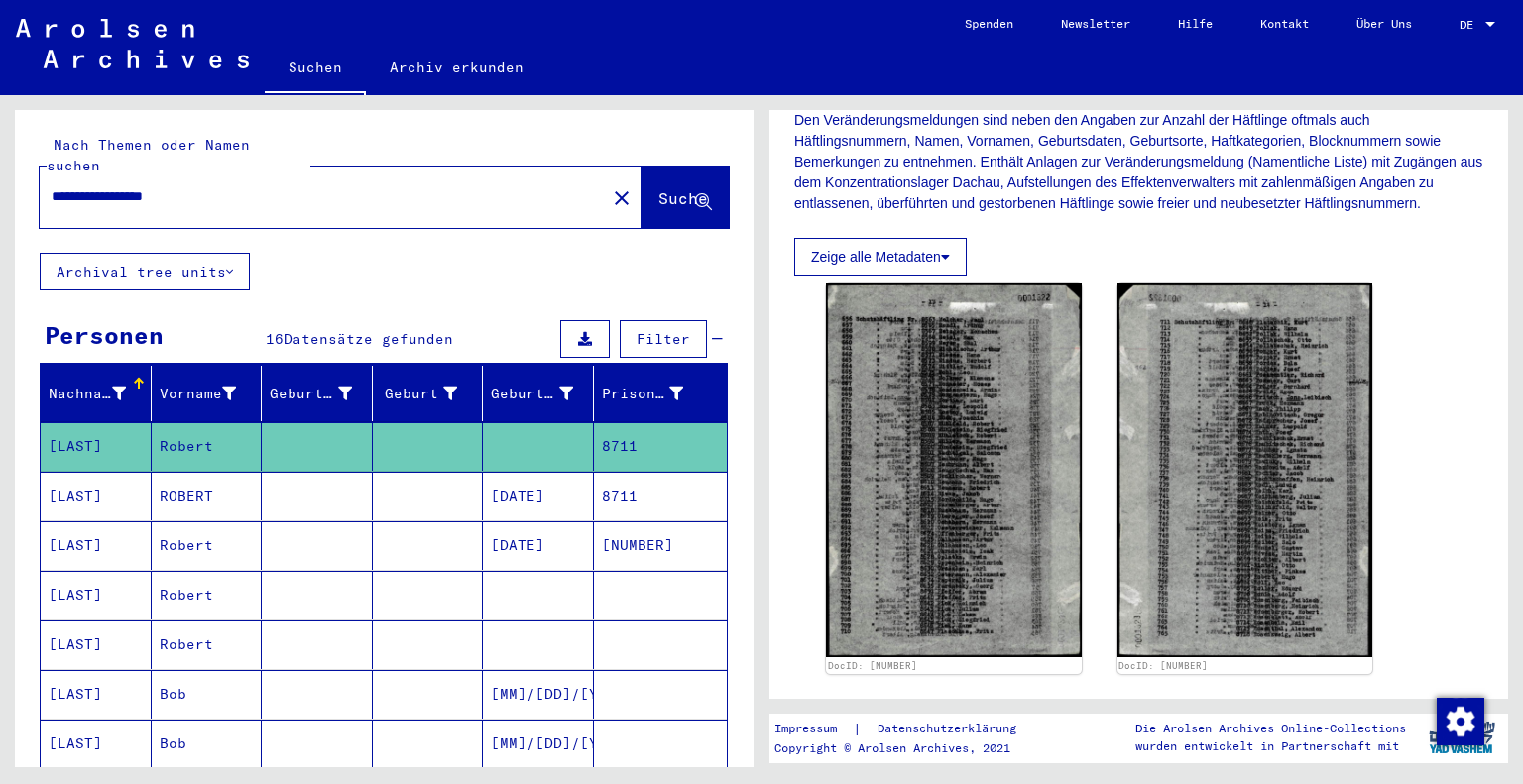 scroll, scrollTop: 407, scrollLeft: 0, axis: vertical 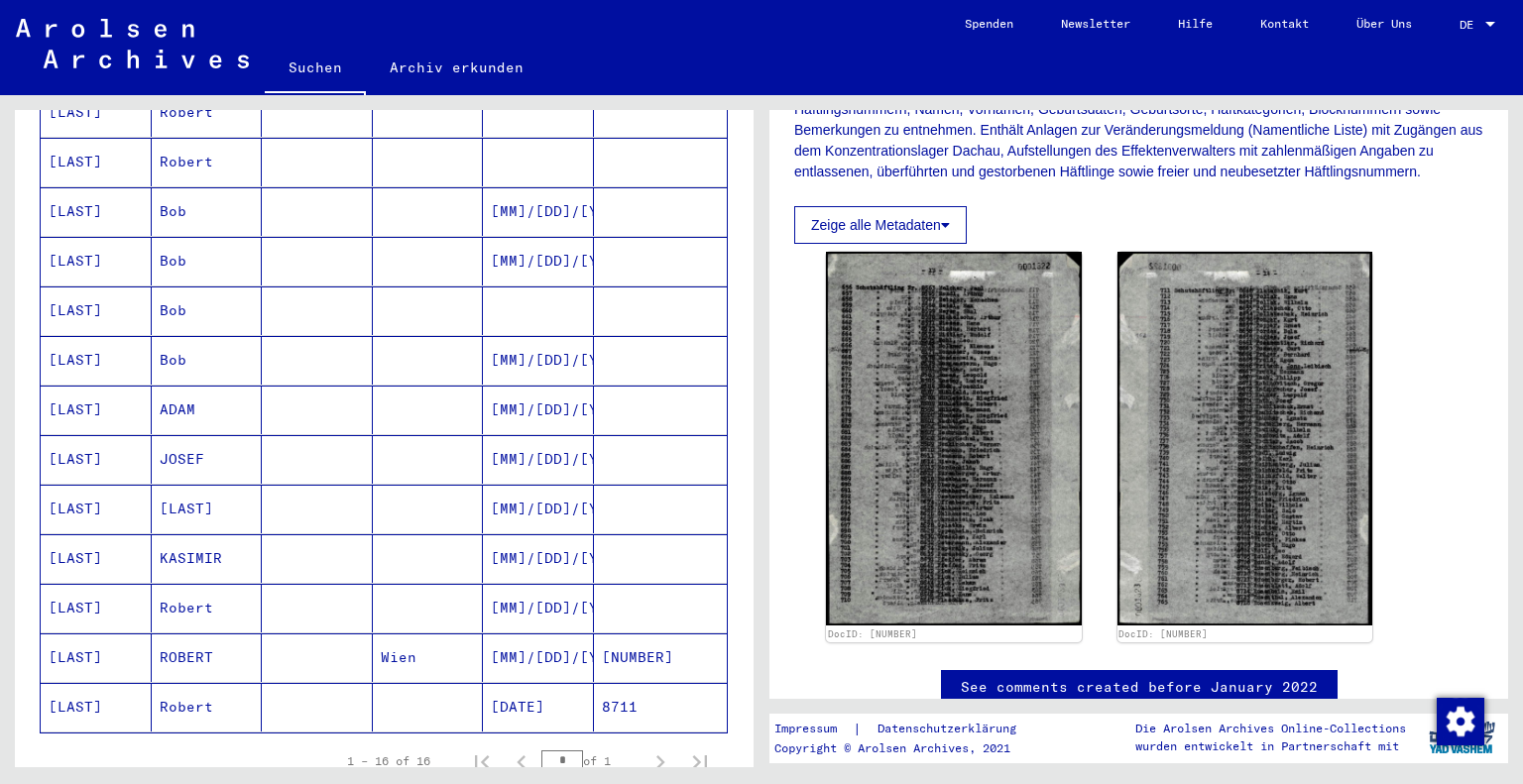 click on "[MM]/[DD]/[YYYY]" at bounding box center [538, 608] 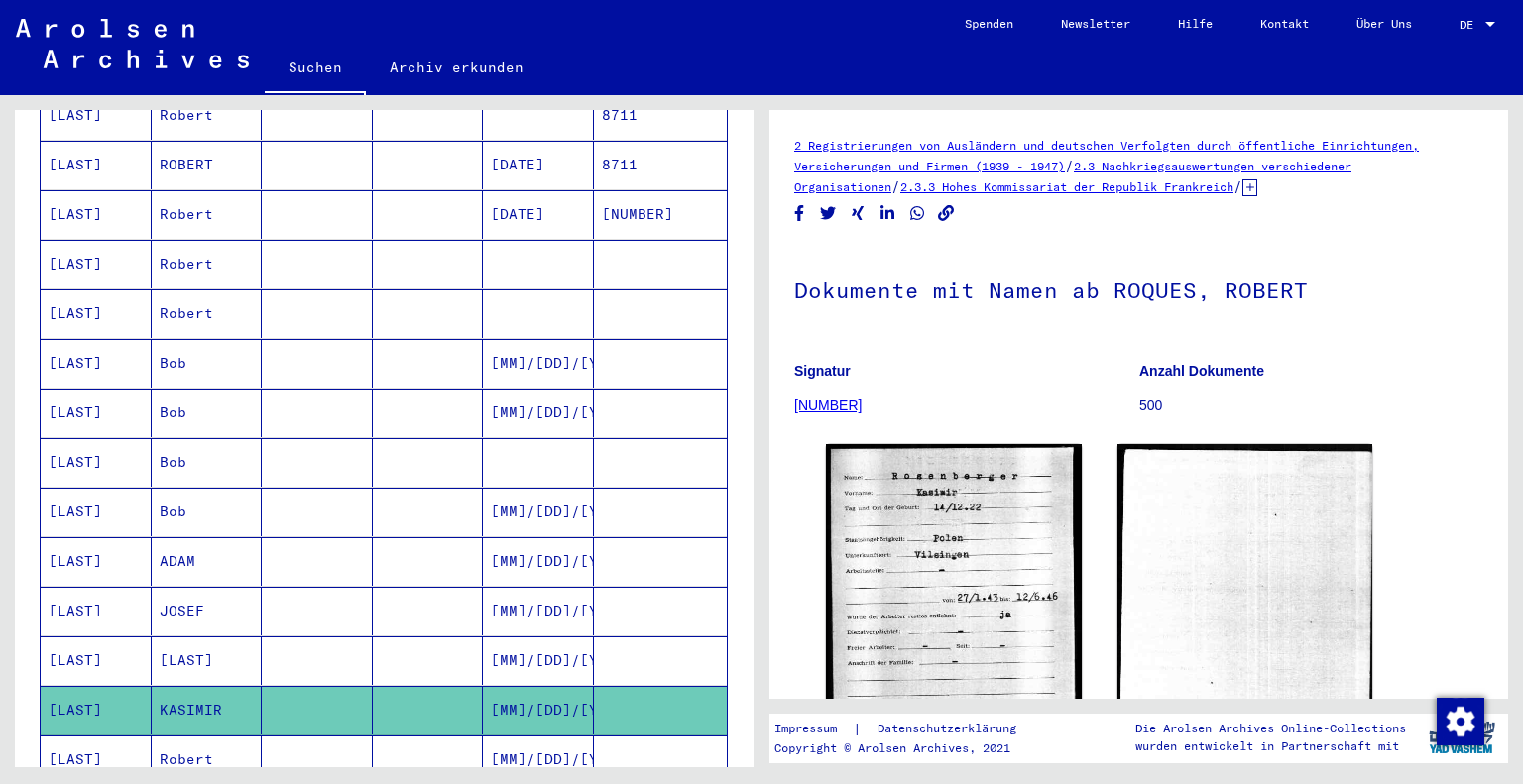 scroll, scrollTop: 321, scrollLeft: 0, axis: vertical 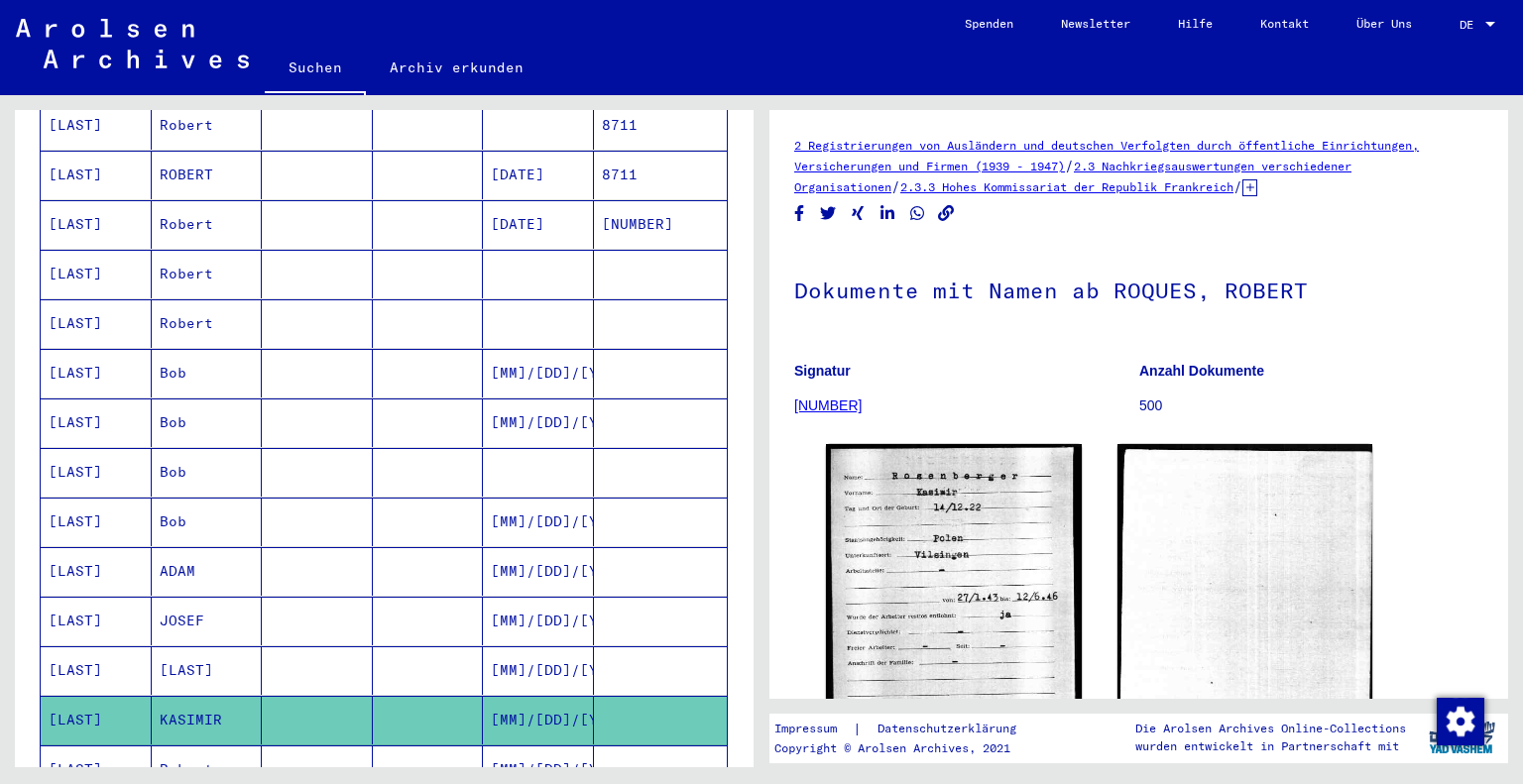 click at bounding box center (538, 373) 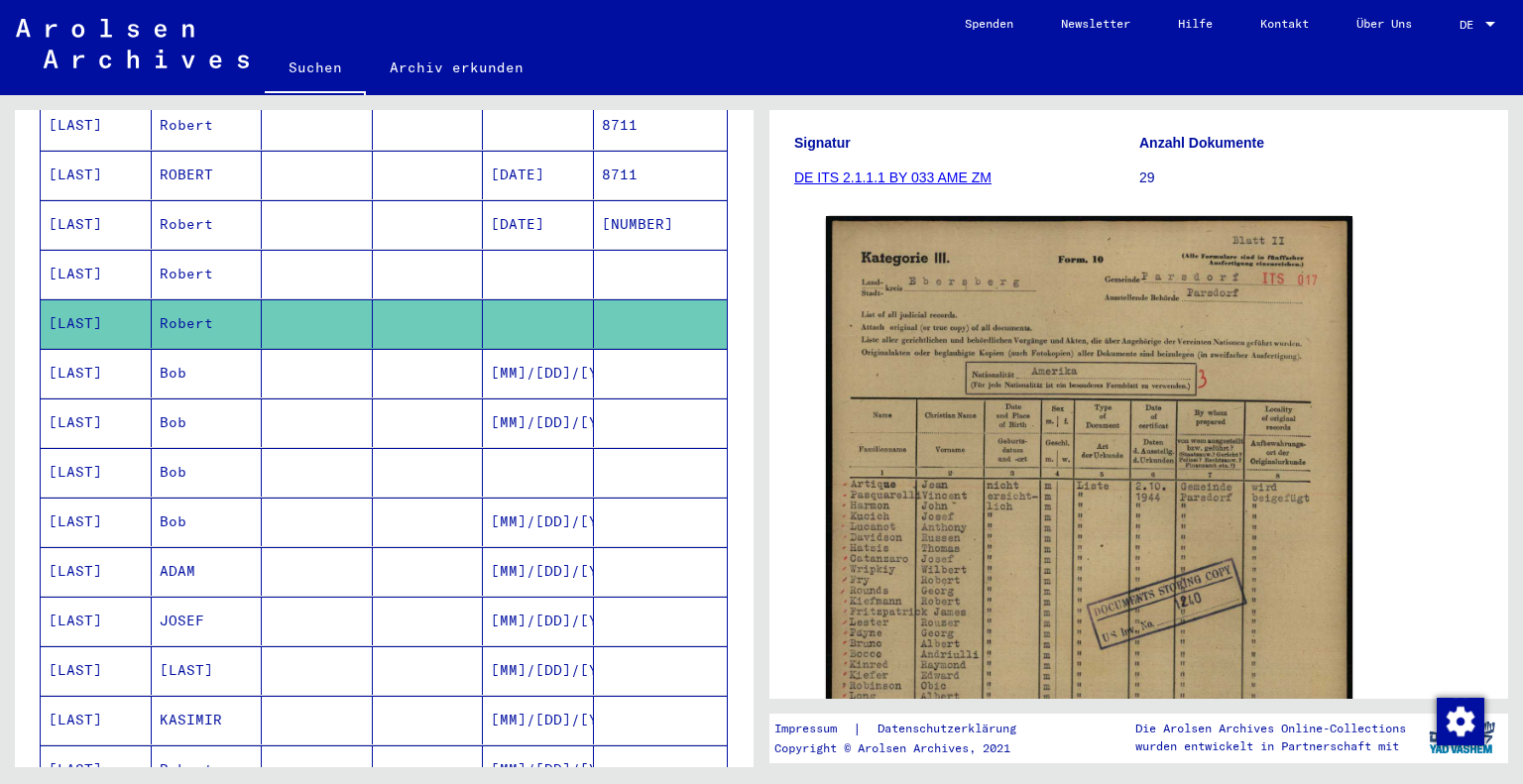scroll, scrollTop: 281, scrollLeft: 0, axis: vertical 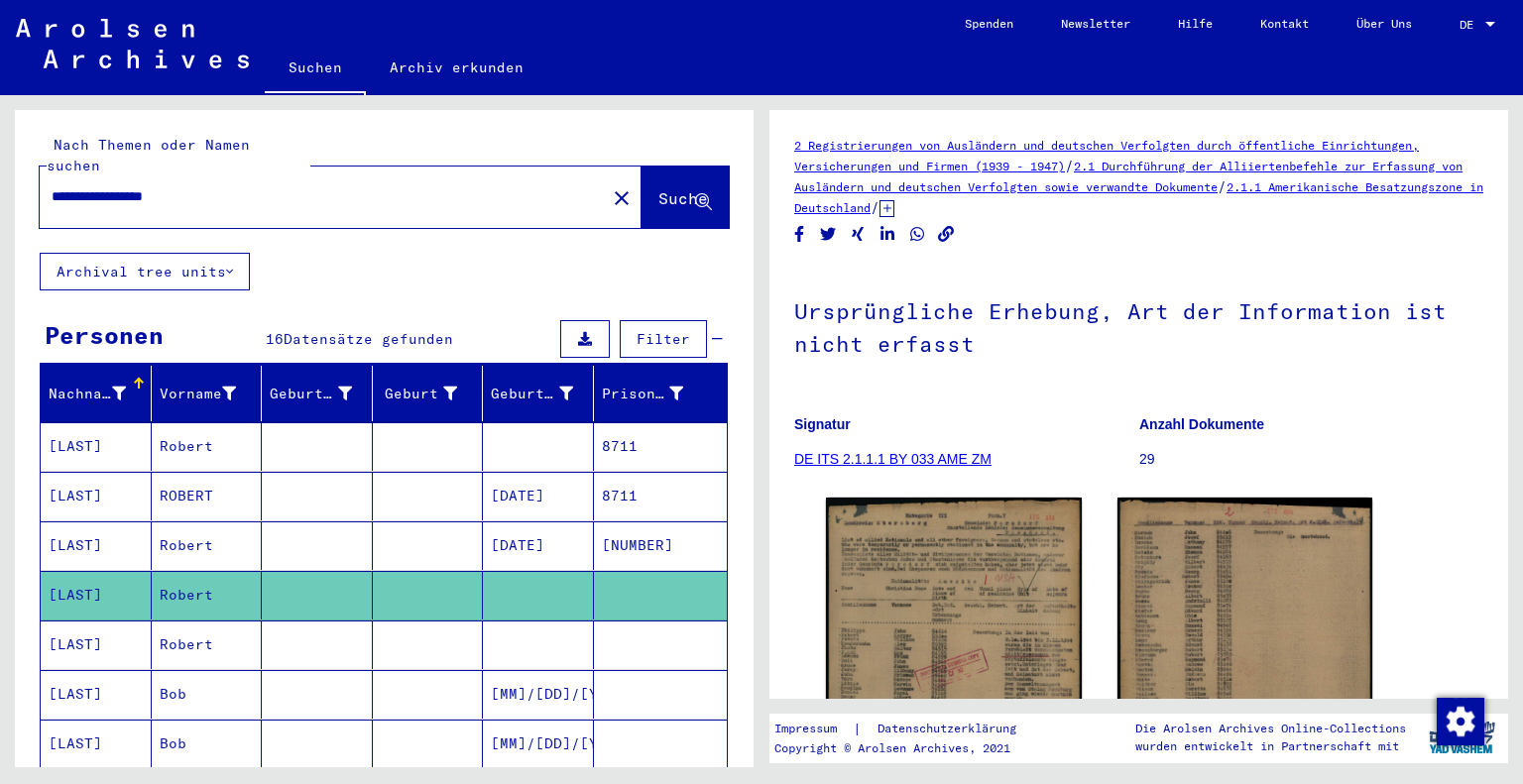 drag, startPoint x: 223, startPoint y: 167, endPoint x: 0, endPoint y: 220, distance: 229.21169 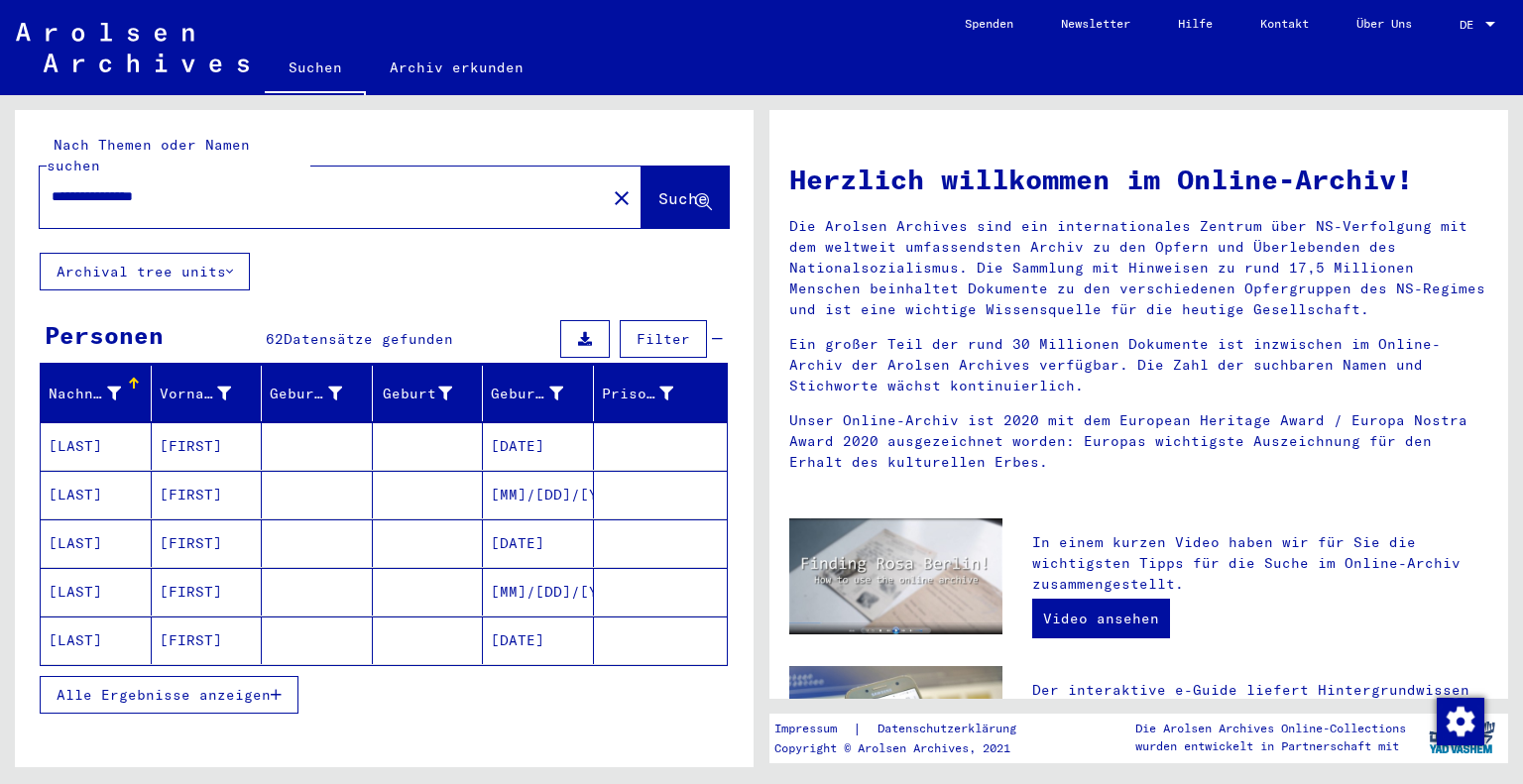 drag, startPoint x: 222, startPoint y: 165, endPoint x: 0, endPoint y: 191, distance: 223.51734 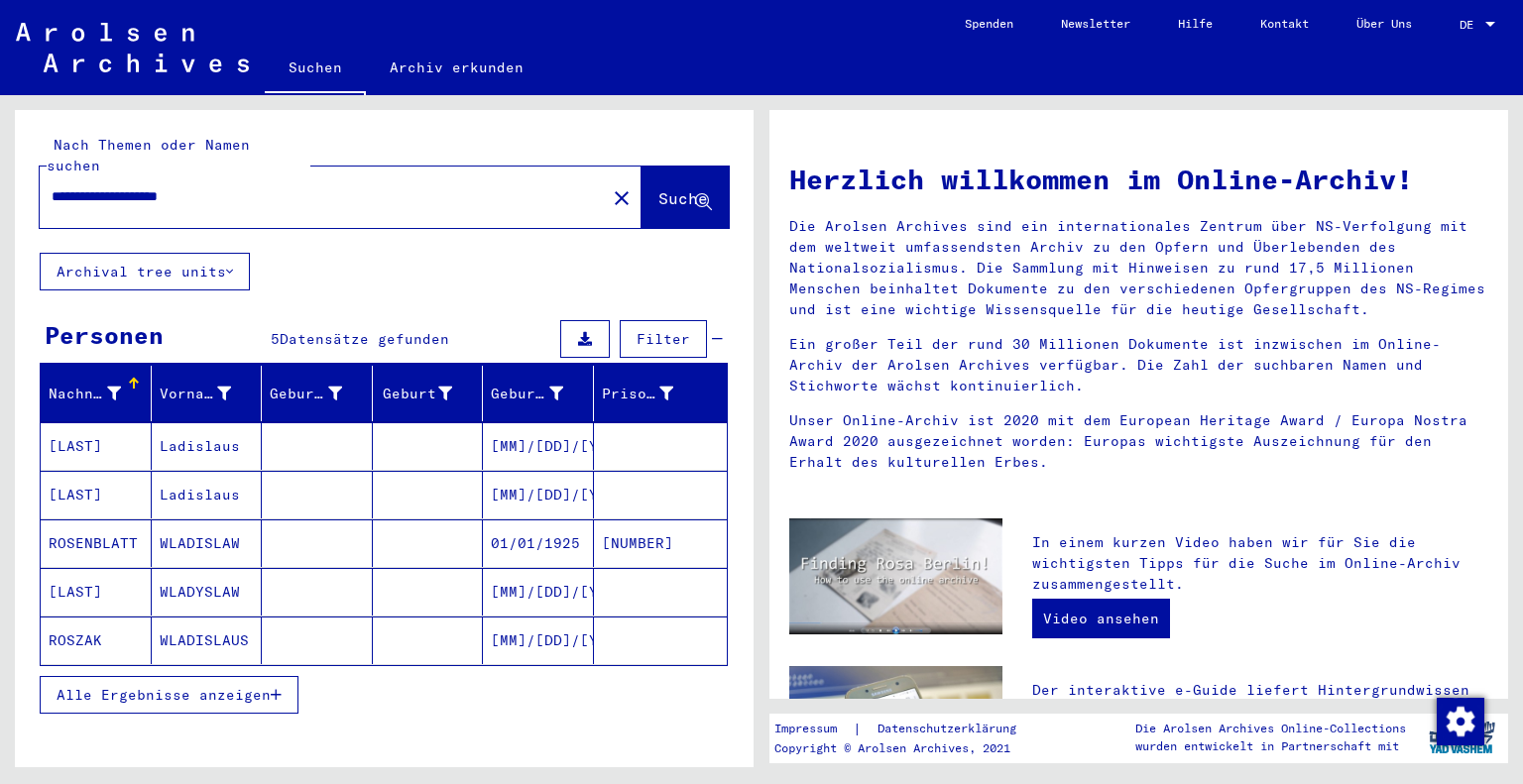 click on "Alle Ergebnisse anzeigen" at bounding box center (164, 695) 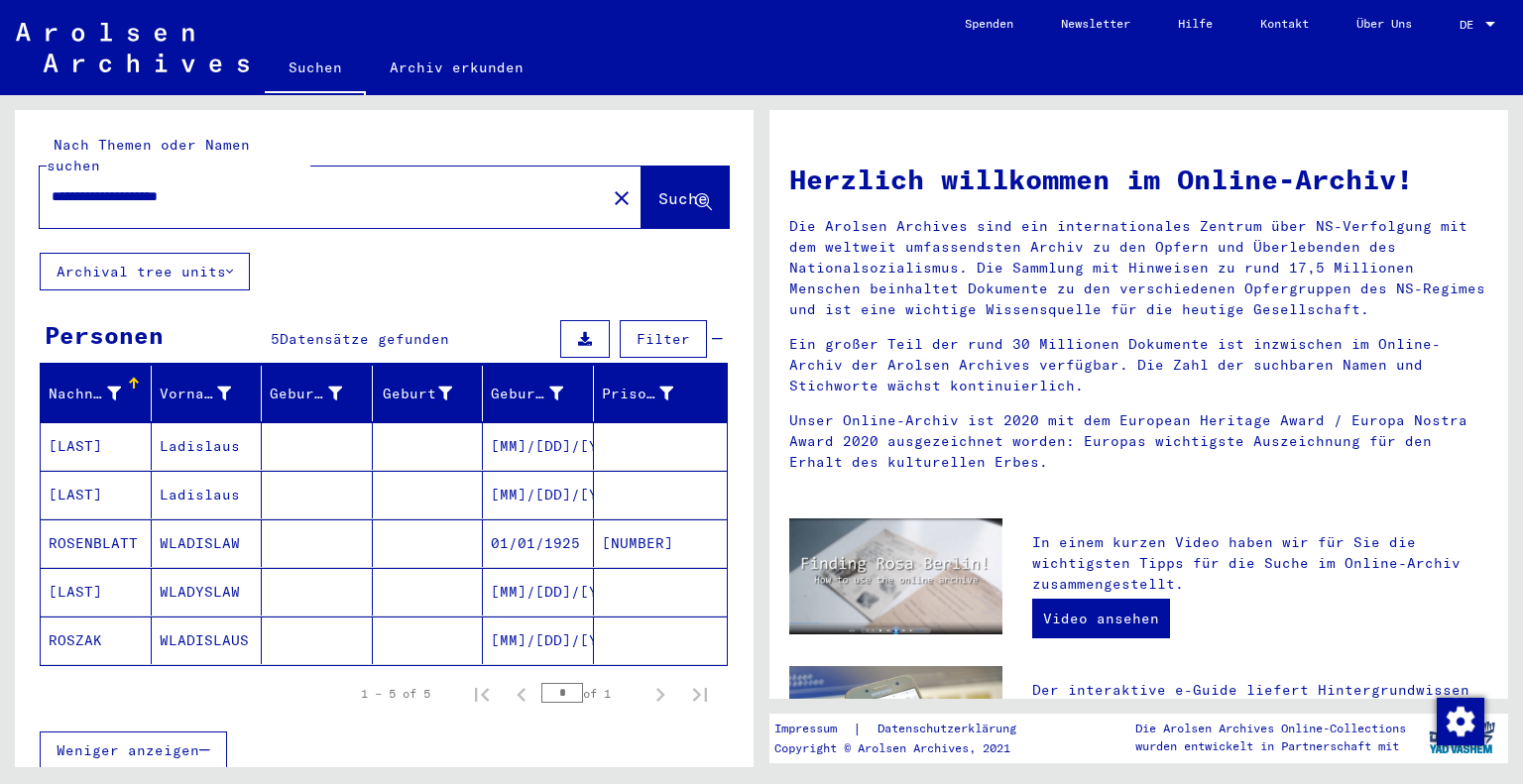 click on "[LAST]" at bounding box center (96, 495) 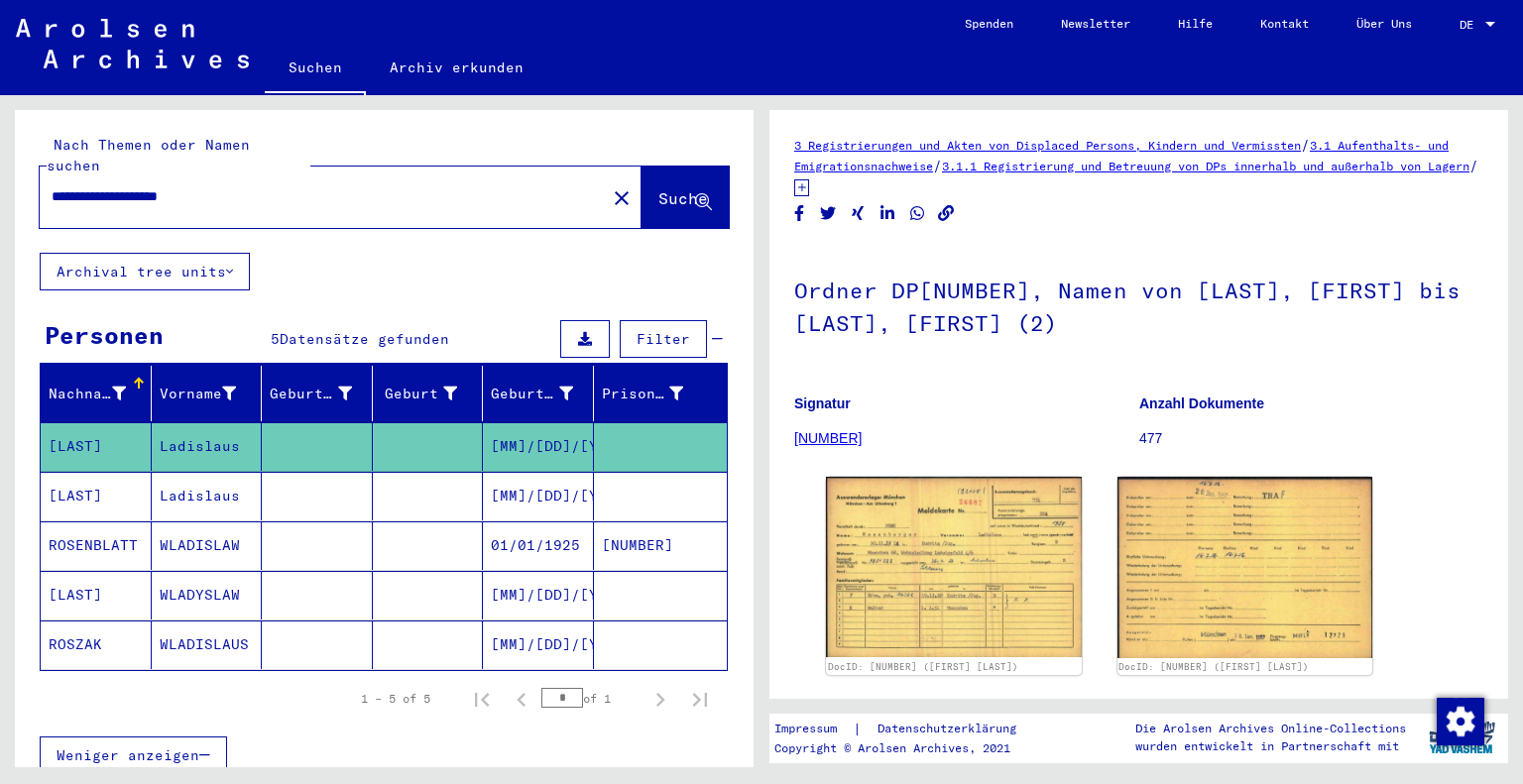 click on "[LAST]" at bounding box center [96, 545] 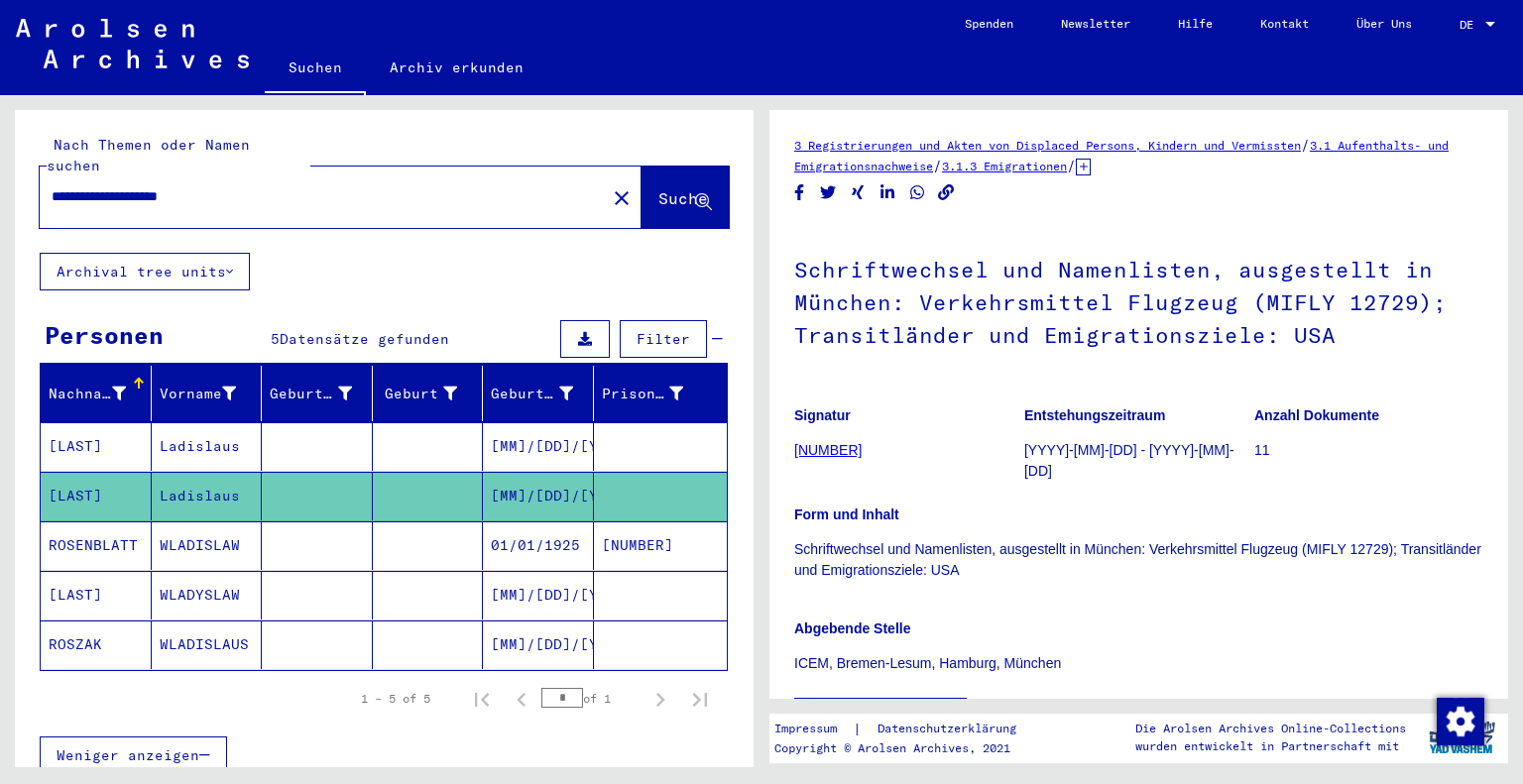 click on "WLADISLAW" at bounding box center [207, 595] 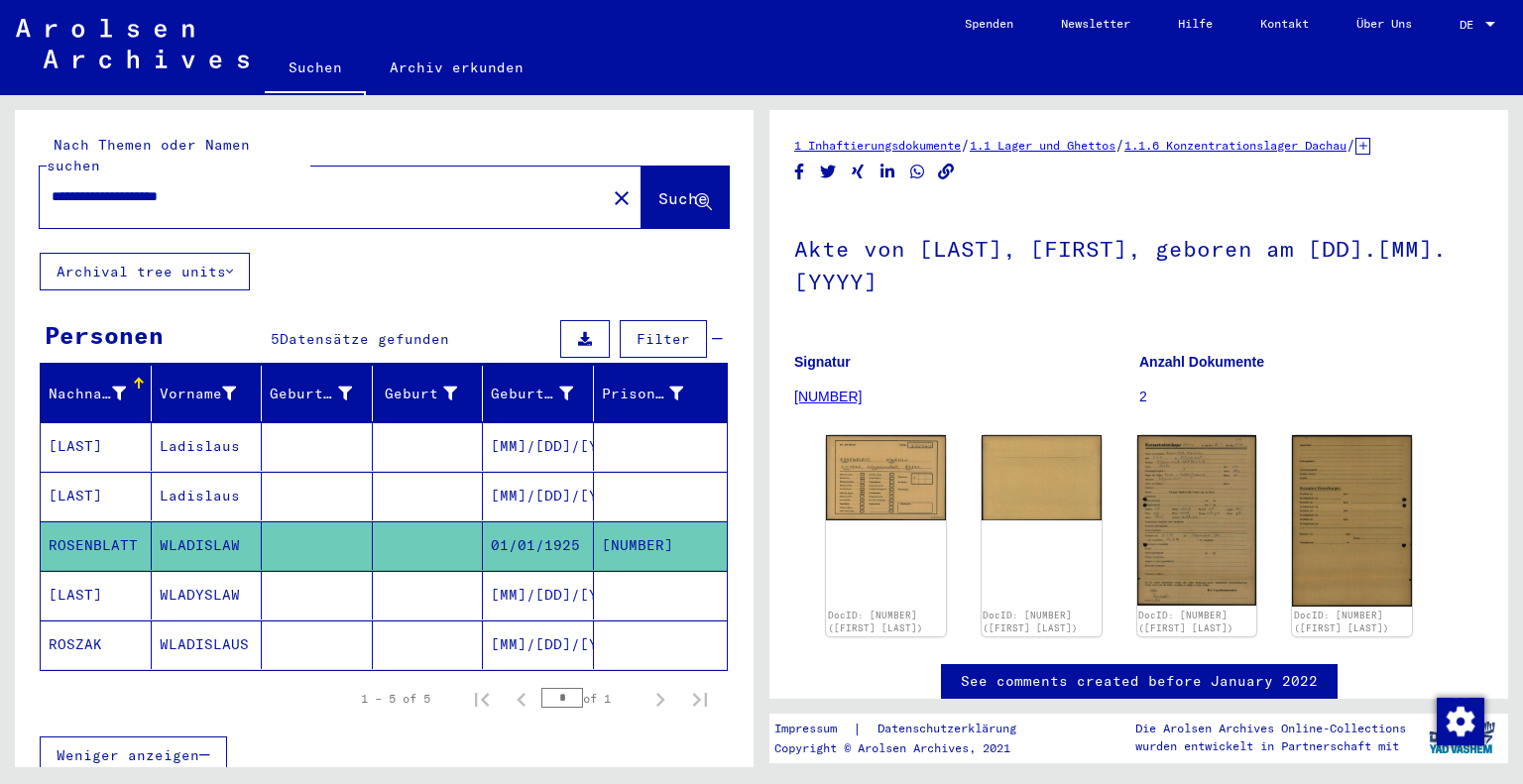 click on "WLADYSLAW" at bounding box center (207, 644) 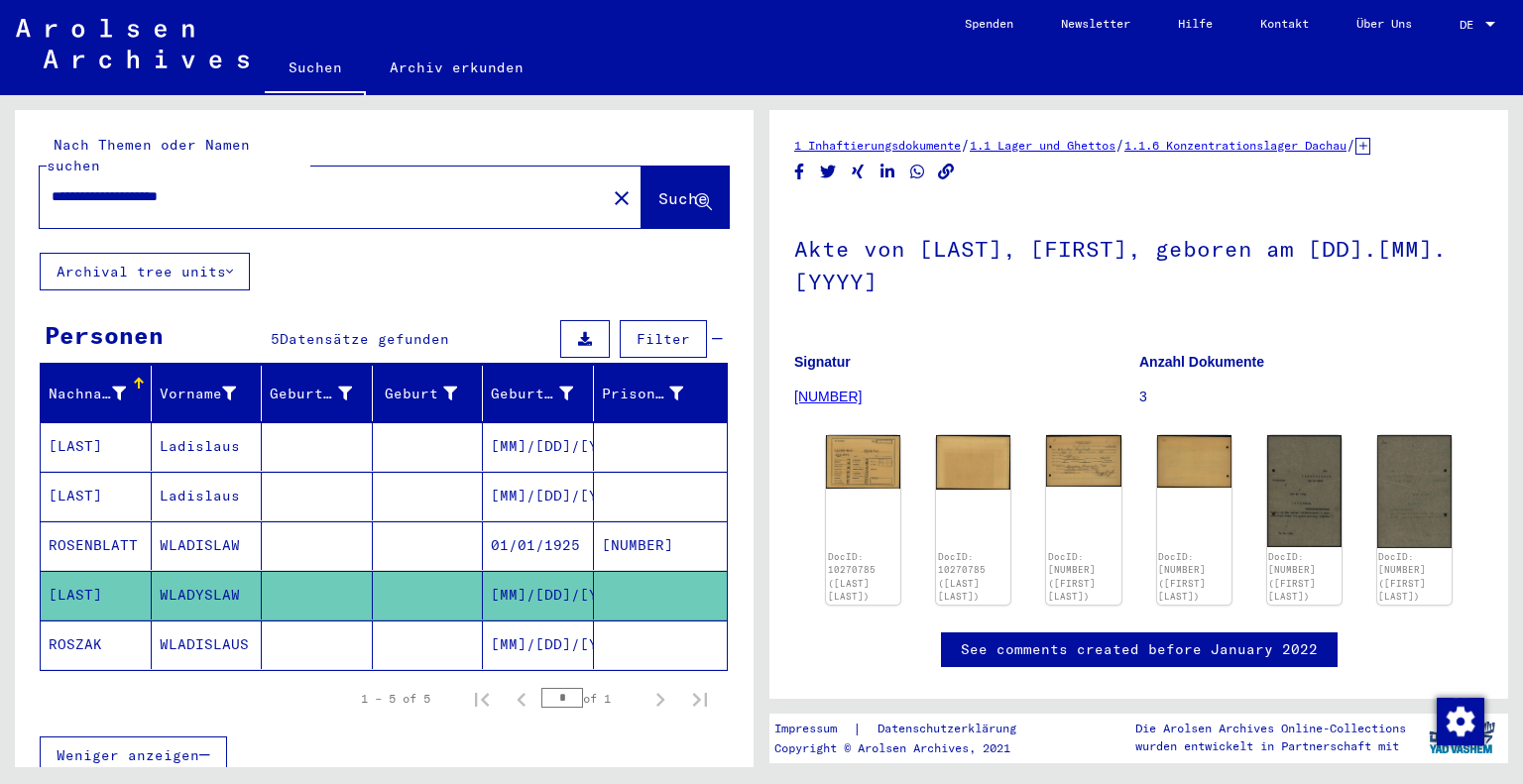 click on "**********" at bounding box center (322, 196) 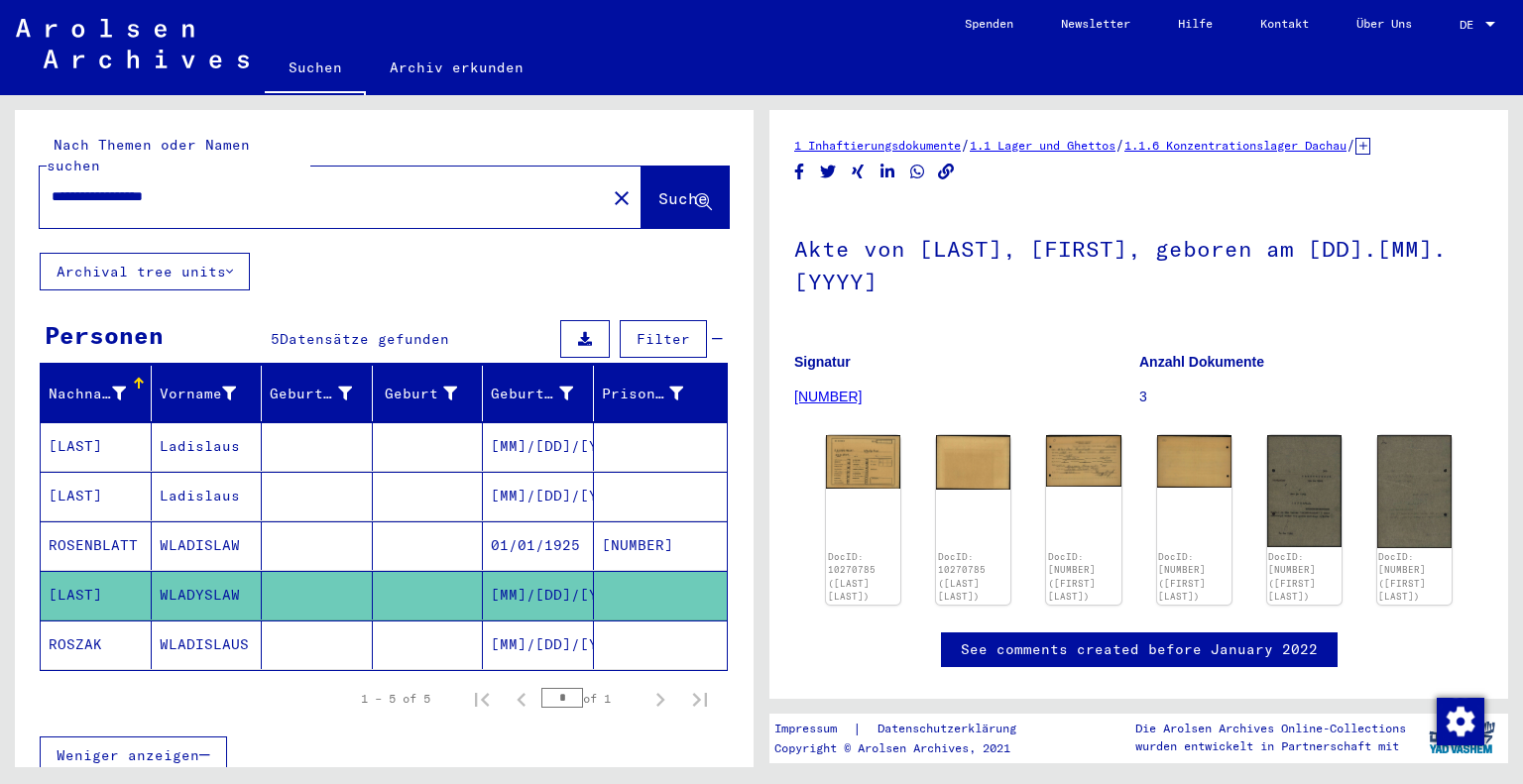 type on "**********" 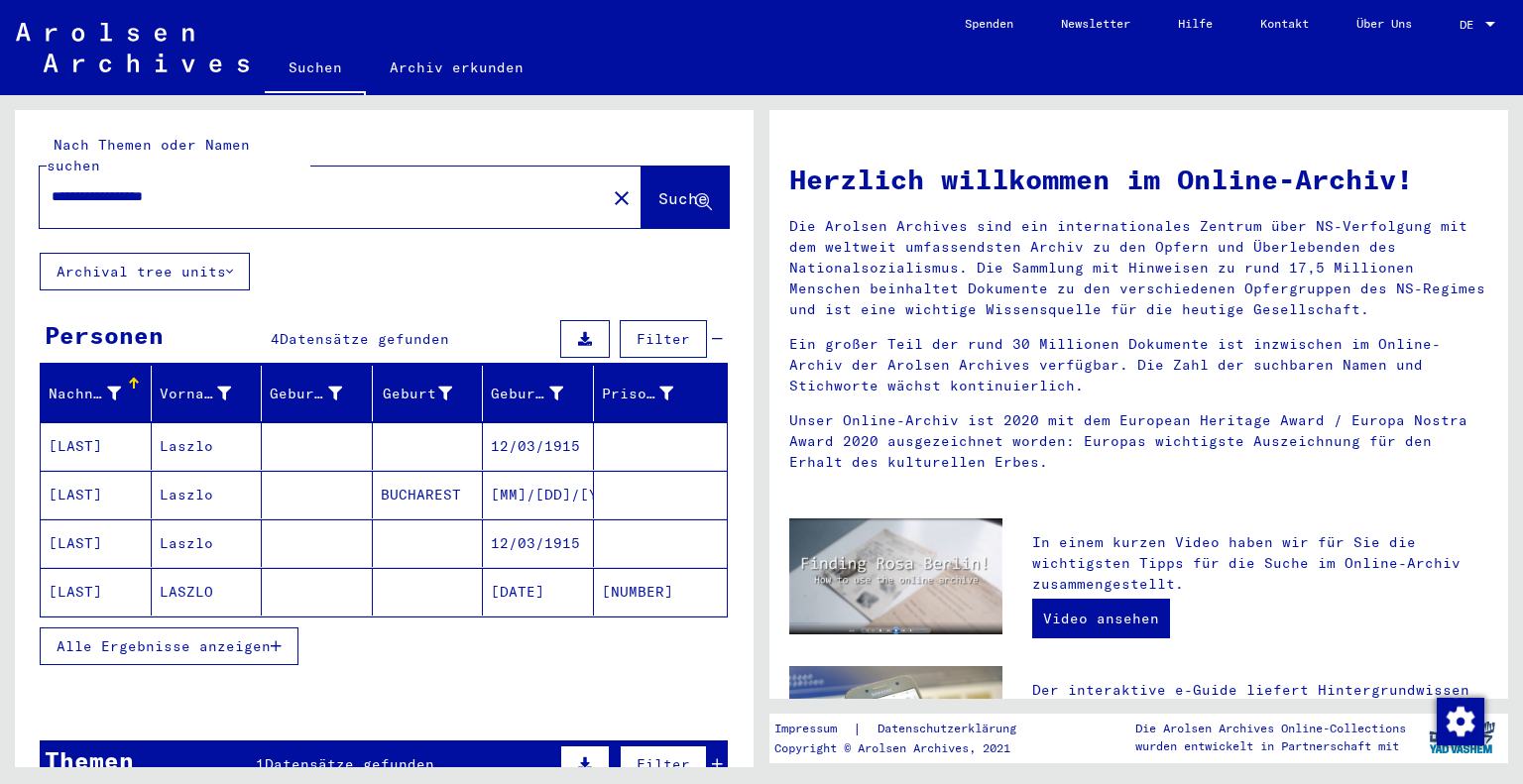 click on "Laszlo" at bounding box center (207, 543) 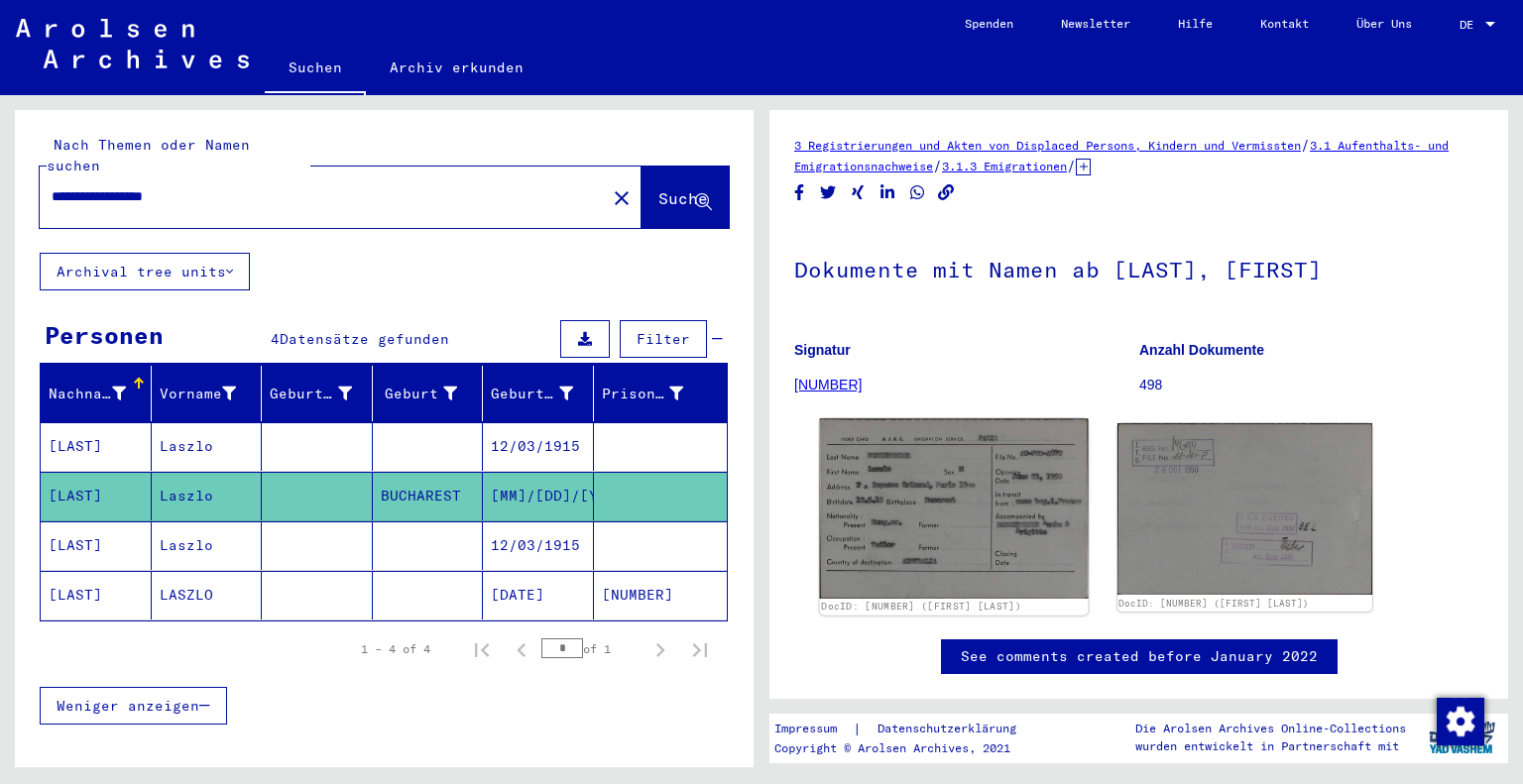 click 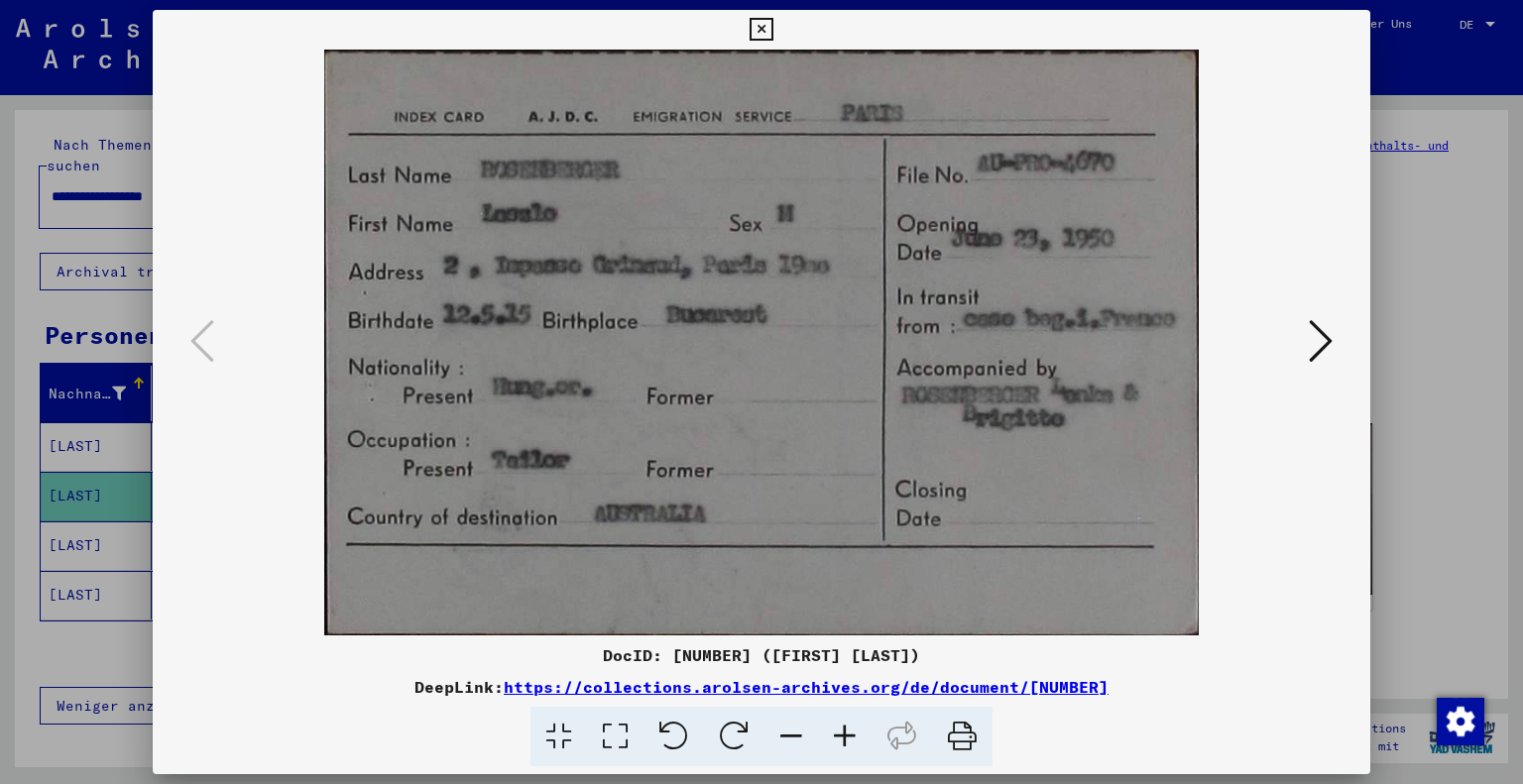 click at bounding box center (762, 392) 